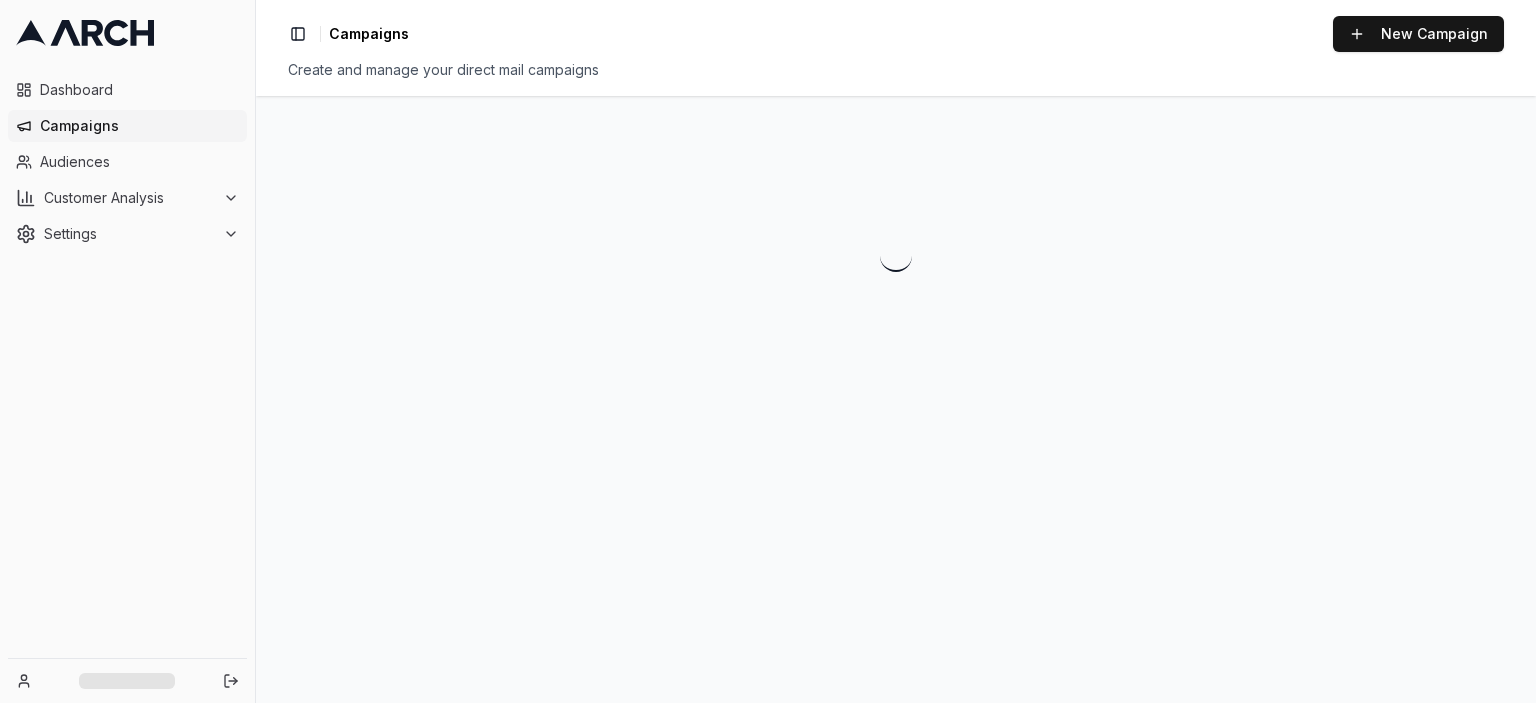 scroll, scrollTop: 0, scrollLeft: 0, axis: both 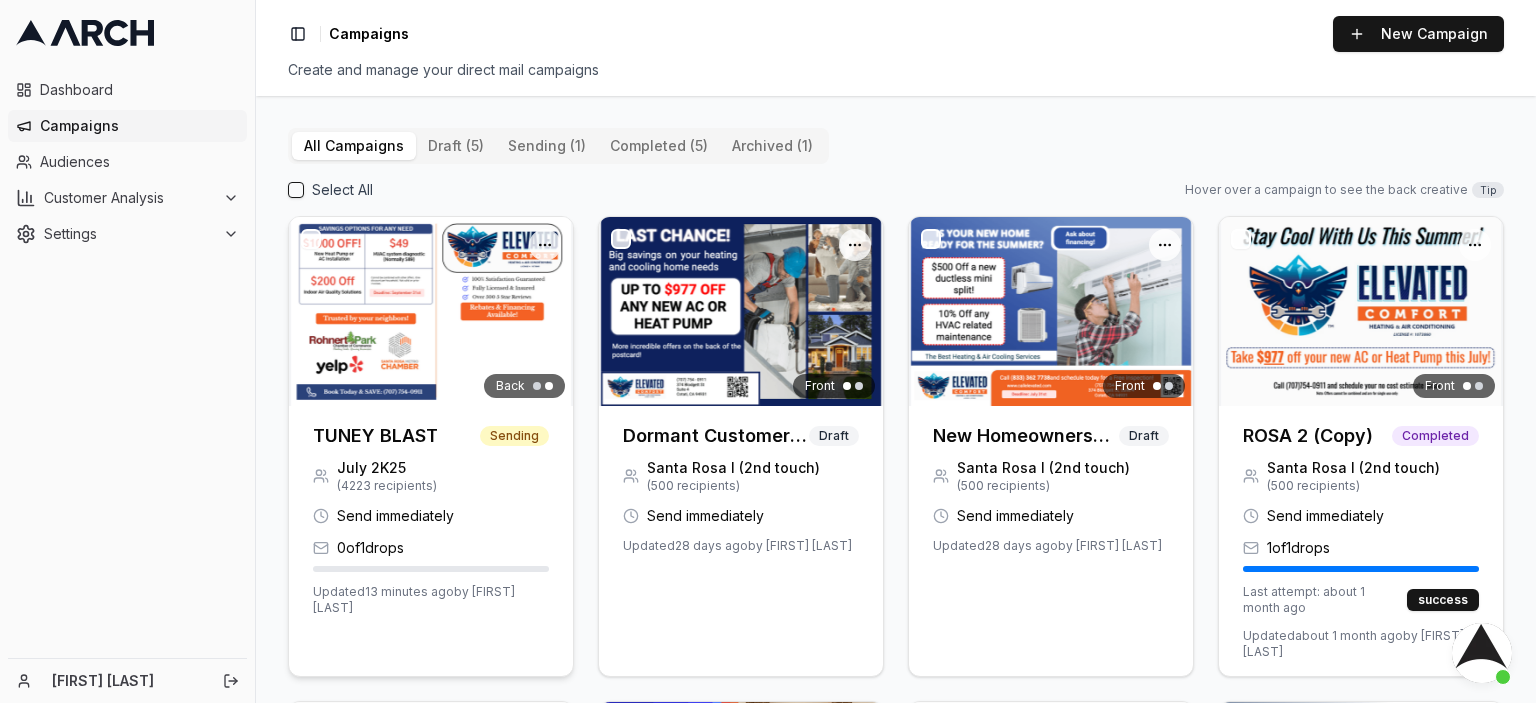 click at bounding box center [431, 311] 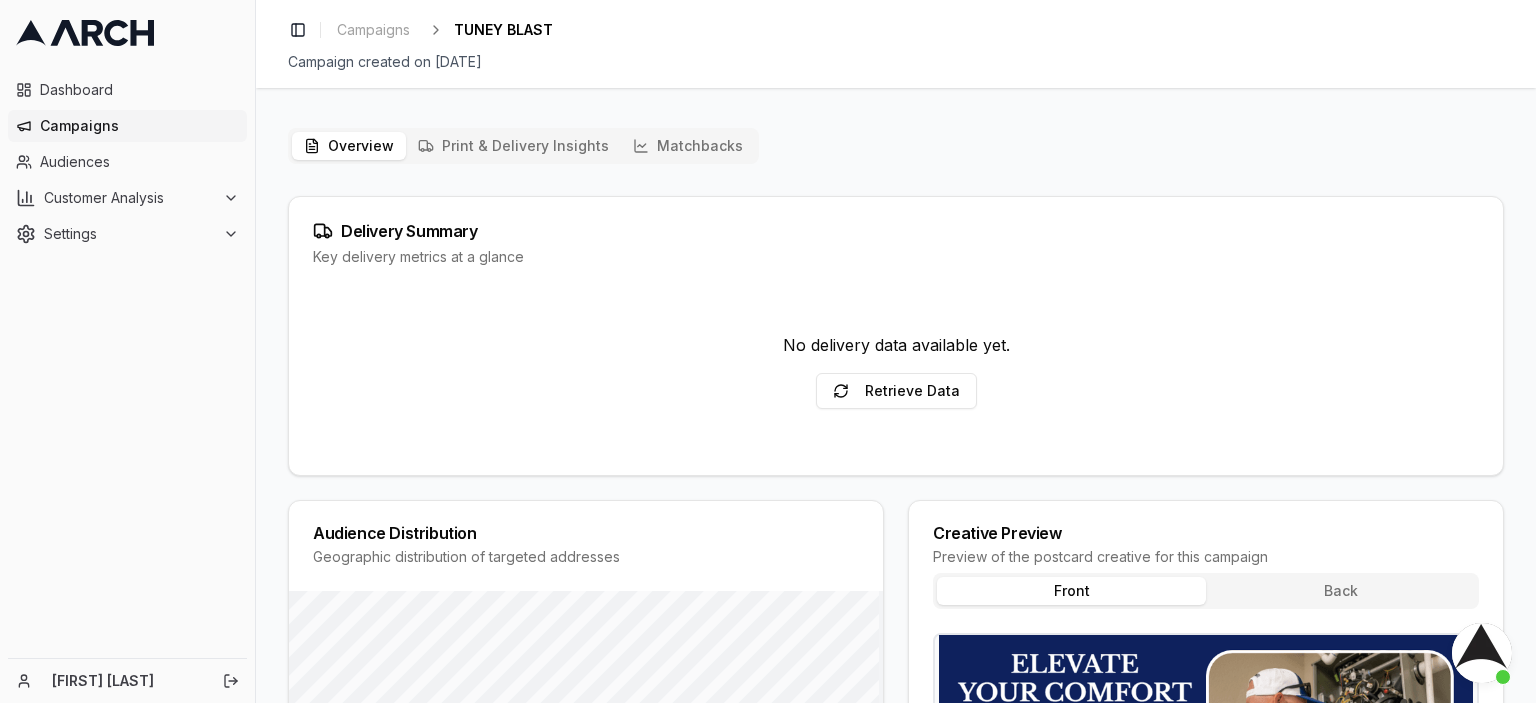 click on "Campaigns" at bounding box center [139, 126] 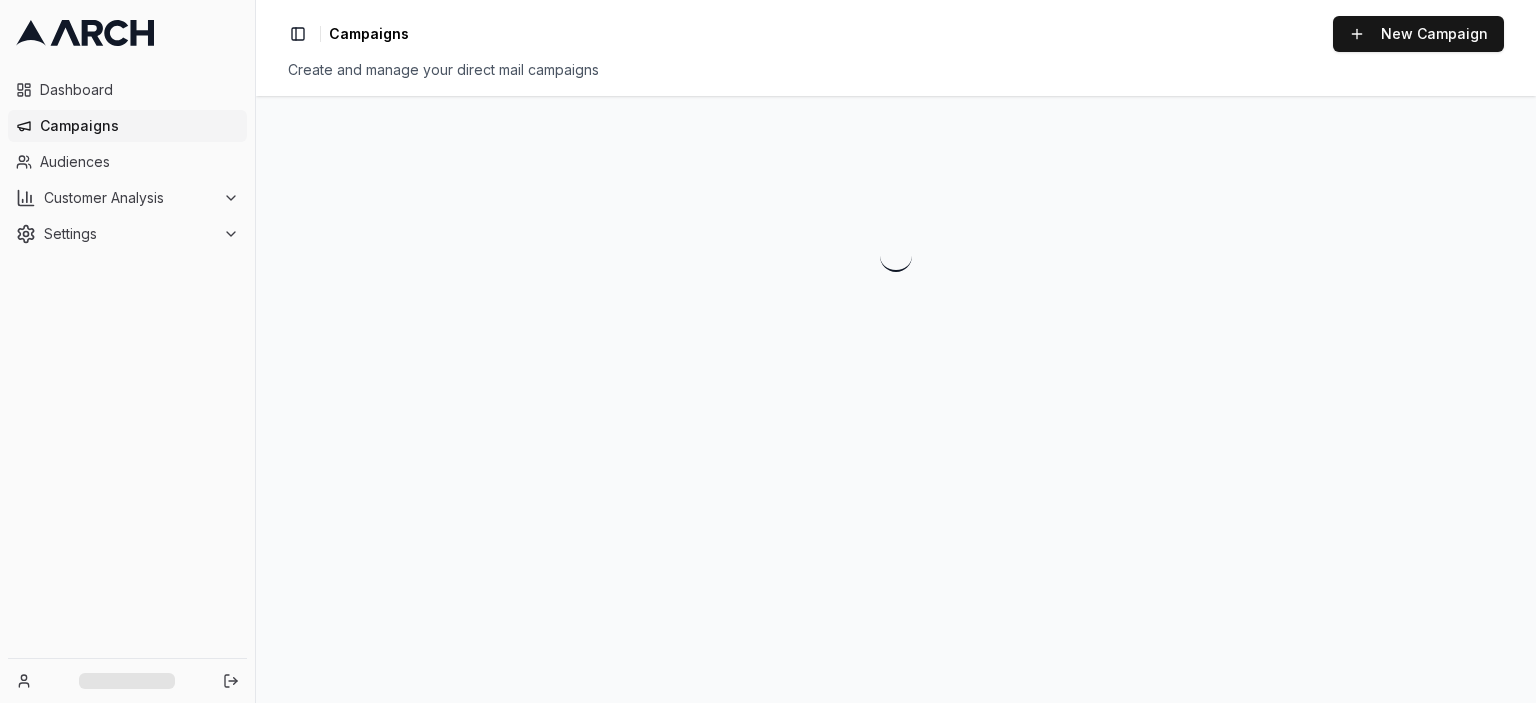 scroll, scrollTop: 0, scrollLeft: 0, axis: both 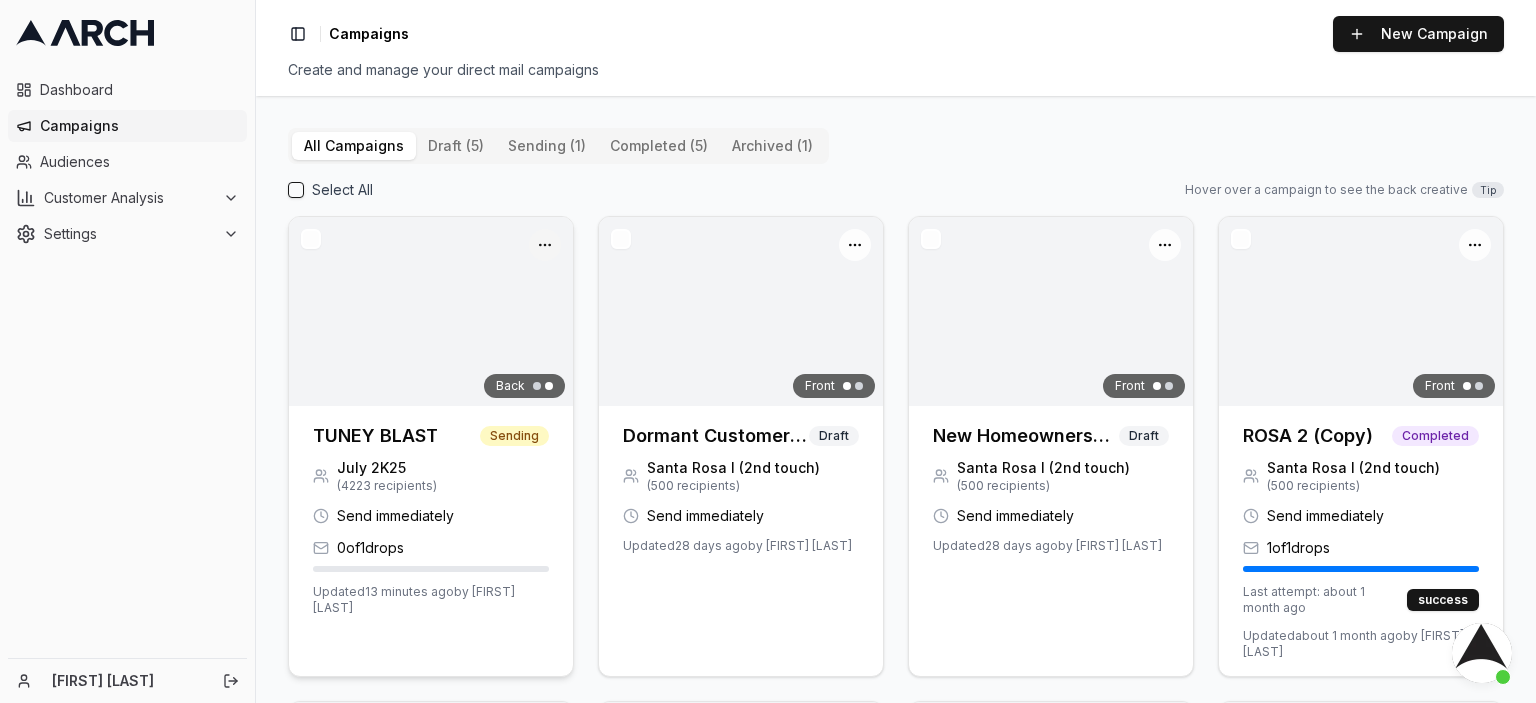 click on "Dashboard Campaigns Audiences Customer Analysis Settings Christophe Dimmitt Toggle Sidebar Campaigns   New Campaign Create and manage your direct mail campaigns All Campaigns   draft   (5) sending   (1) completed   (5) archived   (1) Select All Hover over a campaign to see the back creative Tip Open menu Back TUNEY BLAST Sending July 2K25 ( 4223   recipients) Send immediately 0  of  1  drops Updated  13 minutes ago  by   Christophe Dimmitt Open menu Front Dormant Customers (recurring campaign) Draft Santa Rosa I (2nd touch) ( 500   recipients) Send immediately Updated  28 days ago  by   Yuxiao Zhang Open menu Front New Homeowners (automated Campaign) Draft Santa Rosa I (2nd touch) ( 500   recipients) Send immediately Updated  28 days ago  by   Yuxiao Zhang Open menu Front ROSA 2  (Copy) Completed Santa Rosa I (2nd touch) ( 500   recipients) Send immediately 1  of  1  drops Last attempt:   about 1 month ago success Updated  about 1 month ago  by   Christophe Dimmitt Open menu Front ROSA 2  Completed ( 1178   1" at bounding box center [768, 351] 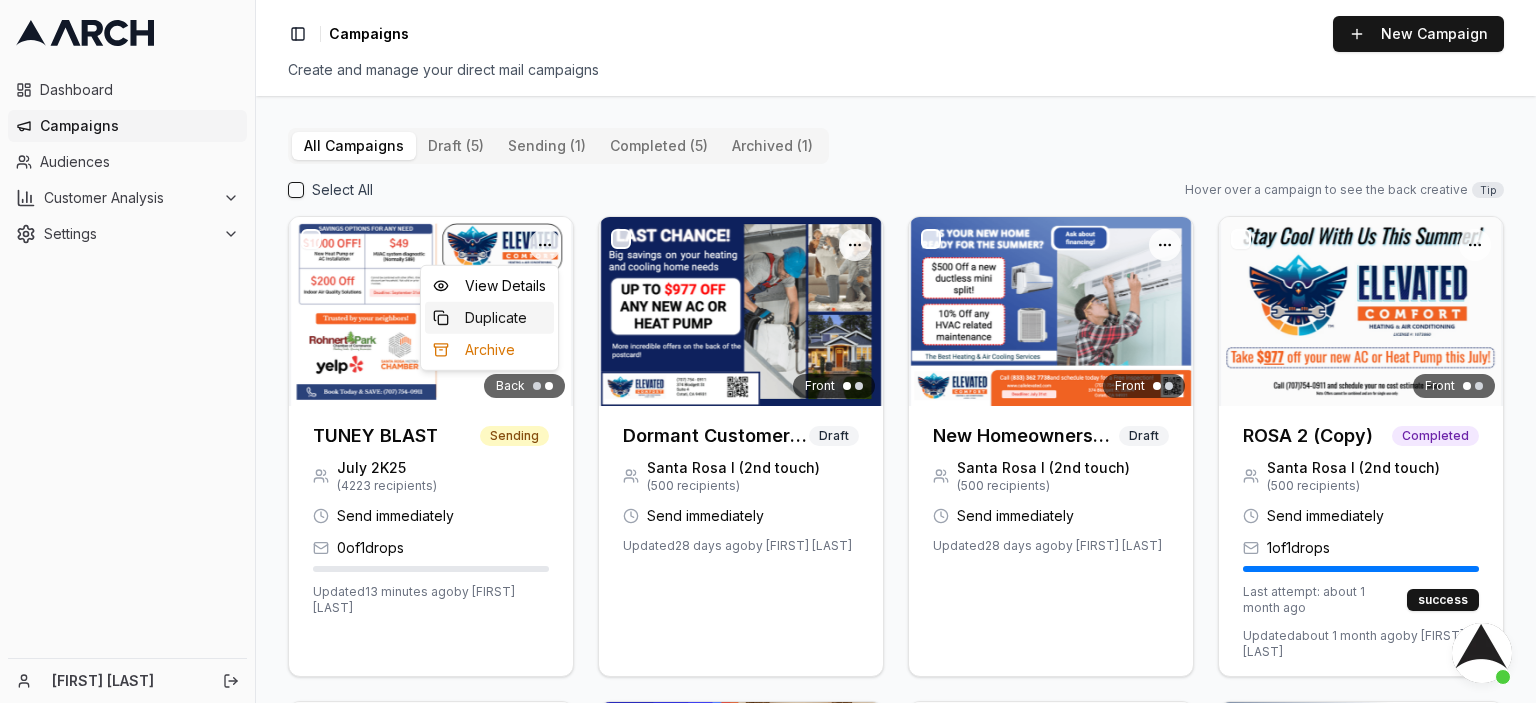 click on "Duplicate" at bounding box center (489, 318) 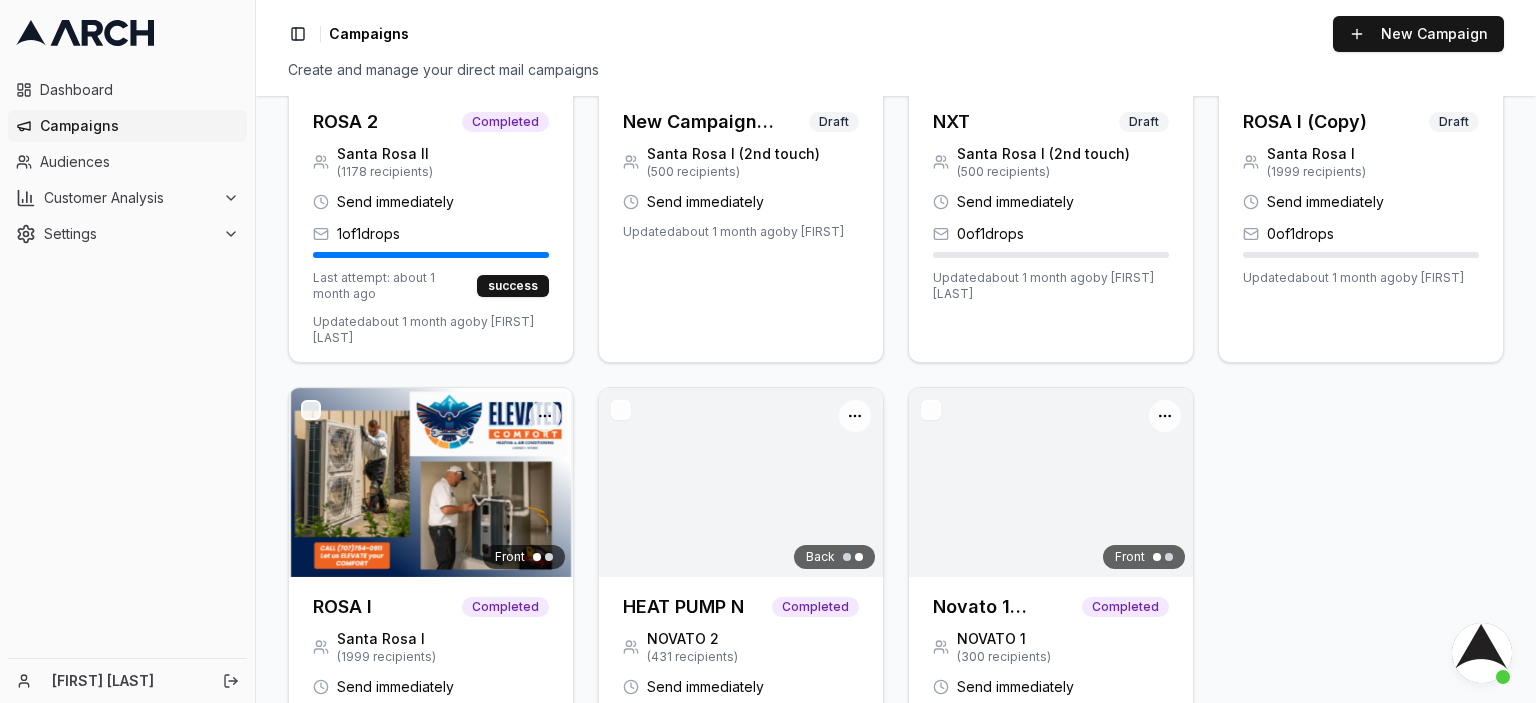 scroll, scrollTop: 961, scrollLeft: 0, axis: vertical 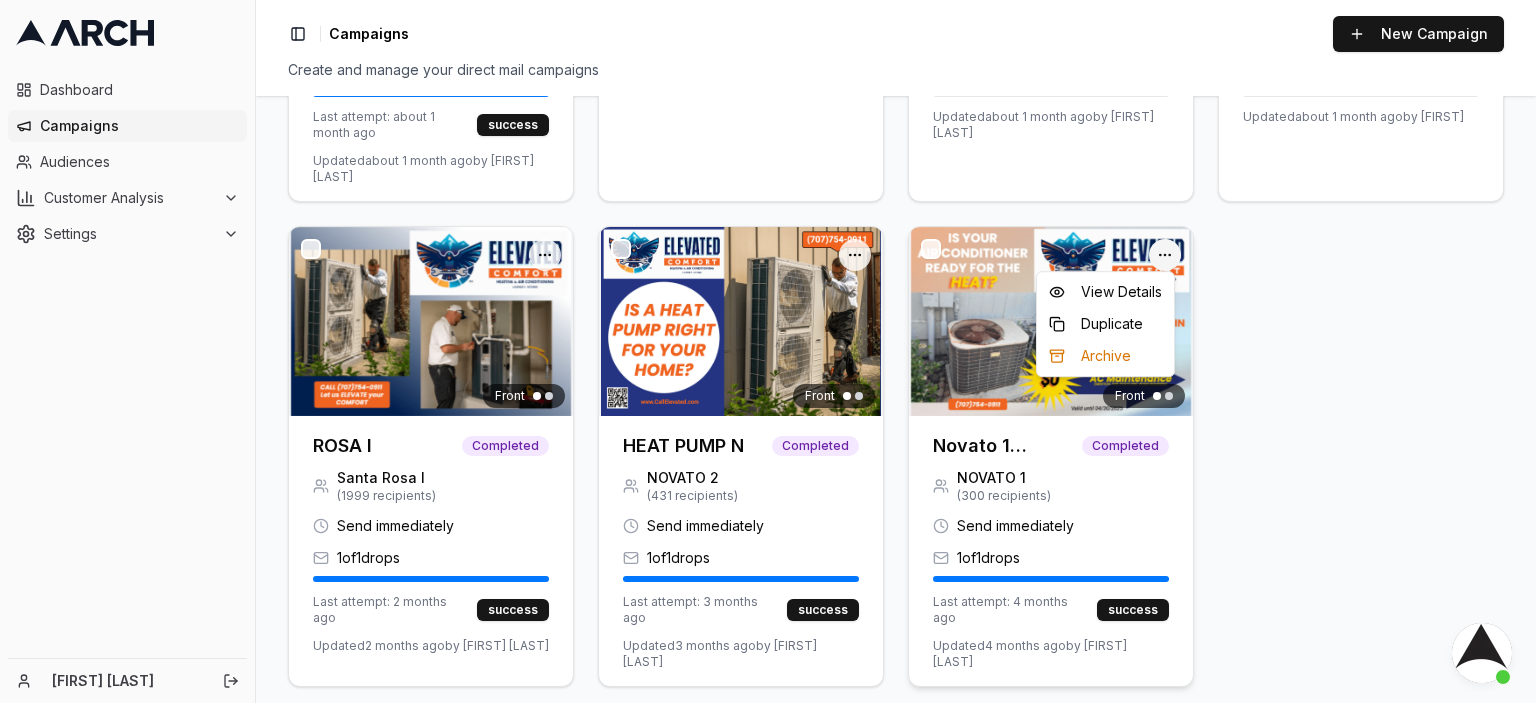 click on "Dashboard Campaigns Audiences Customer Analysis Settings Christophe Dimmitt Toggle Sidebar Campaigns   New Campaign Create and manage your direct mail campaigns All Campaigns   draft   (5) sending   (1) completed   (5) archived   (1) Select All Hover over a campaign to see the back creative Tip Open menu Front TUNEY BLAST Sending July 2K25 ( 4223   recipients) Send immediately 0  of  1  drops Updated  14 minutes ago  by   Christophe Dimmitt Open menu Front Dormant Customers (recurring campaign) Draft Santa Rosa I (2nd touch) ( 500   recipients) Send immediately Updated  28 days ago  by   Yuxiao Zhang Open menu Front New Homeowners (automated Campaign) Draft Santa Rosa I (2nd touch) ( 500   recipients) Send immediately Updated  28 days ago  by   Yuxiao Zhang Open menu Front ROSA 2  (Copy) Completed Santa Rosa I (2nd touch) ( 500   recipients) Send immediately 1  of  1  drops Last attempt:   about 1 month ago success Updated  about 1 month ago  by   Christophe Dimmitt Open menu Front ROSA 2  Completed ( 1178" at bounding box center [768, 351] 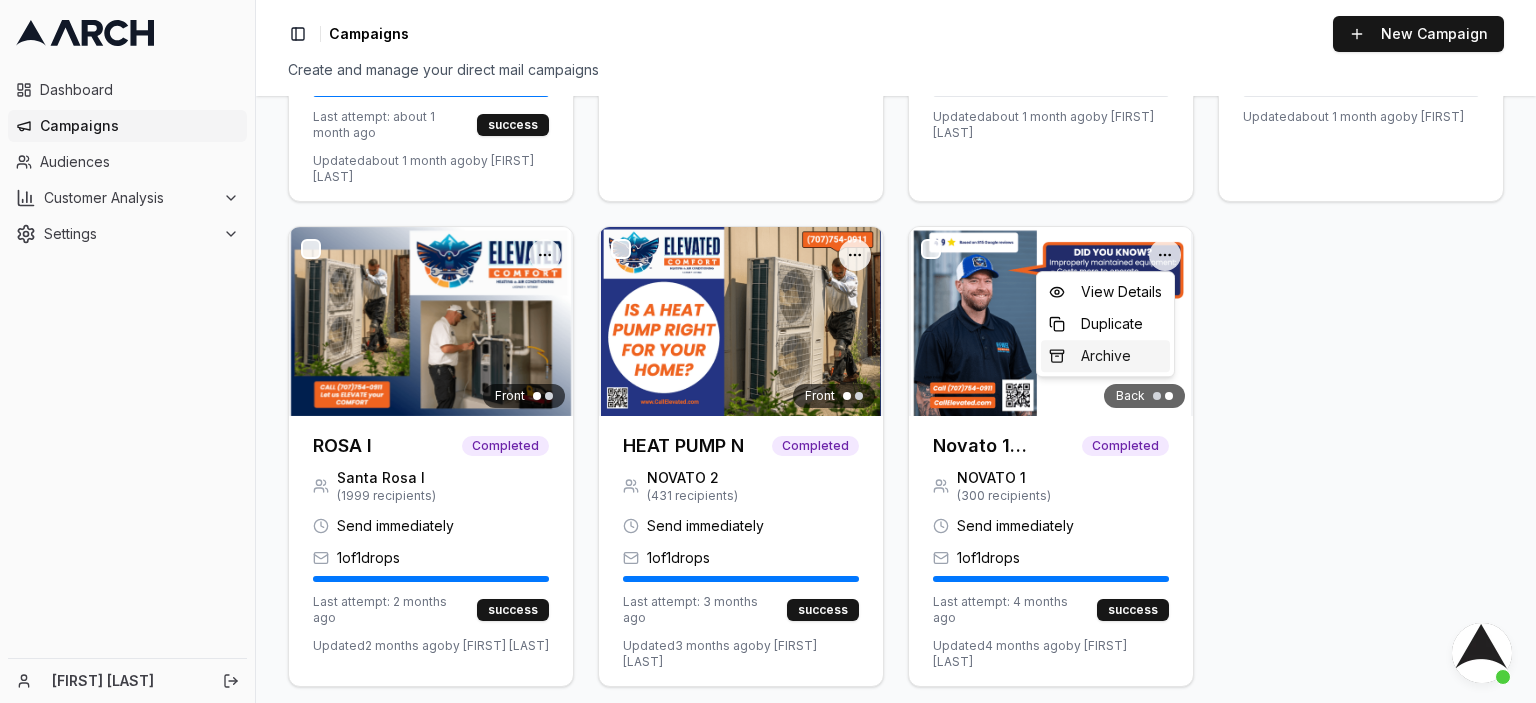 click on "Archive" at bounding box center [1105, 356] 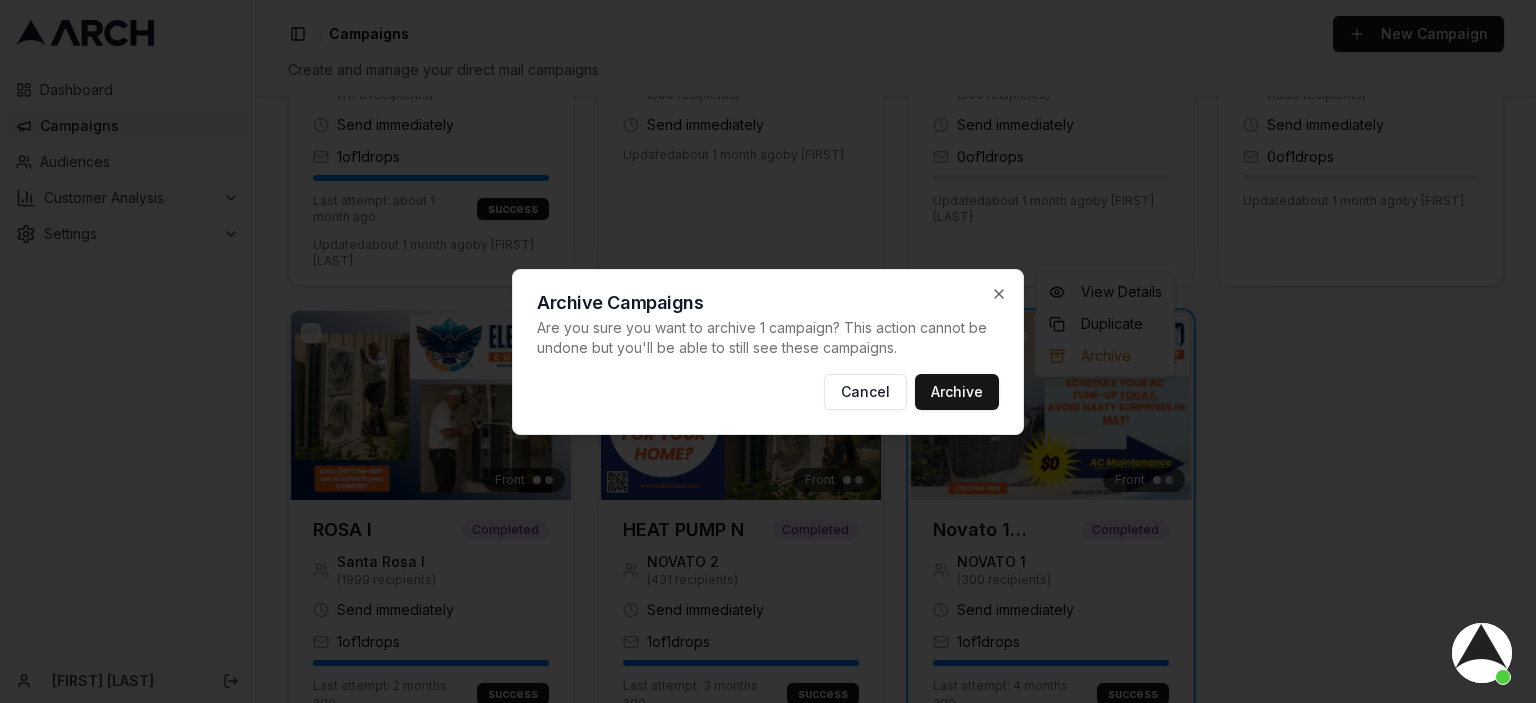 scroll, scrollTop: 1045, scrollLeft: 0, axis: vertical 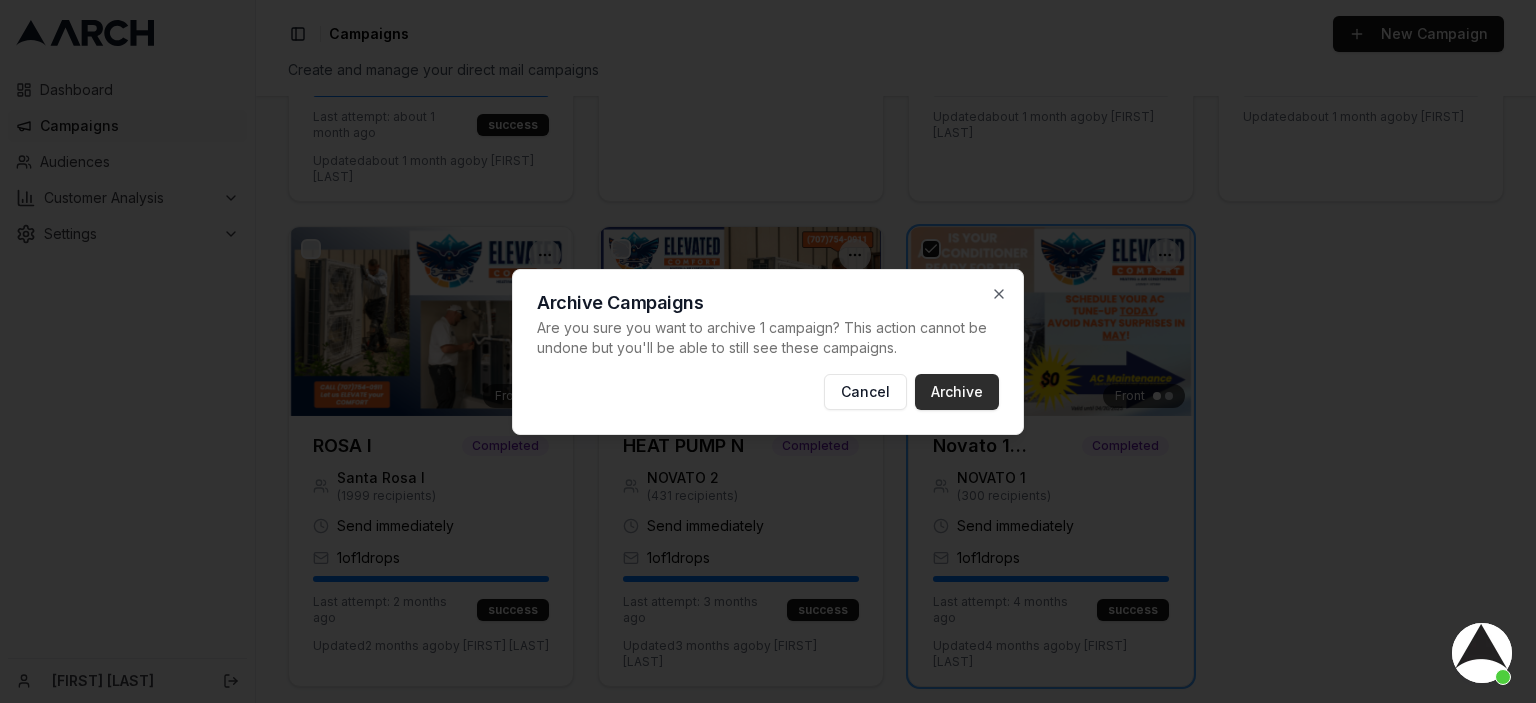 click on "Archive" at bounding box center (957, 392) 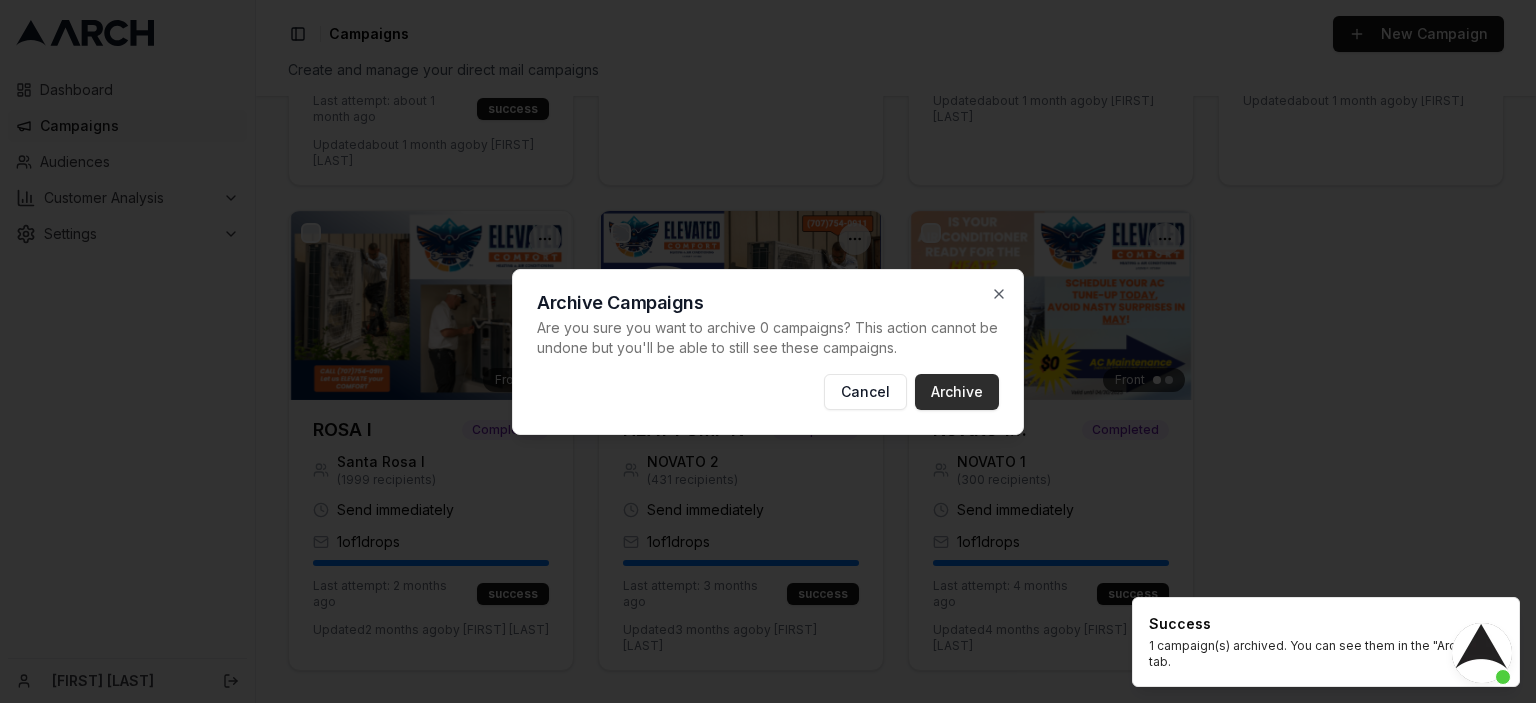 scroll, scrollTop: 961, scrollLeft: 0, axis: vertical 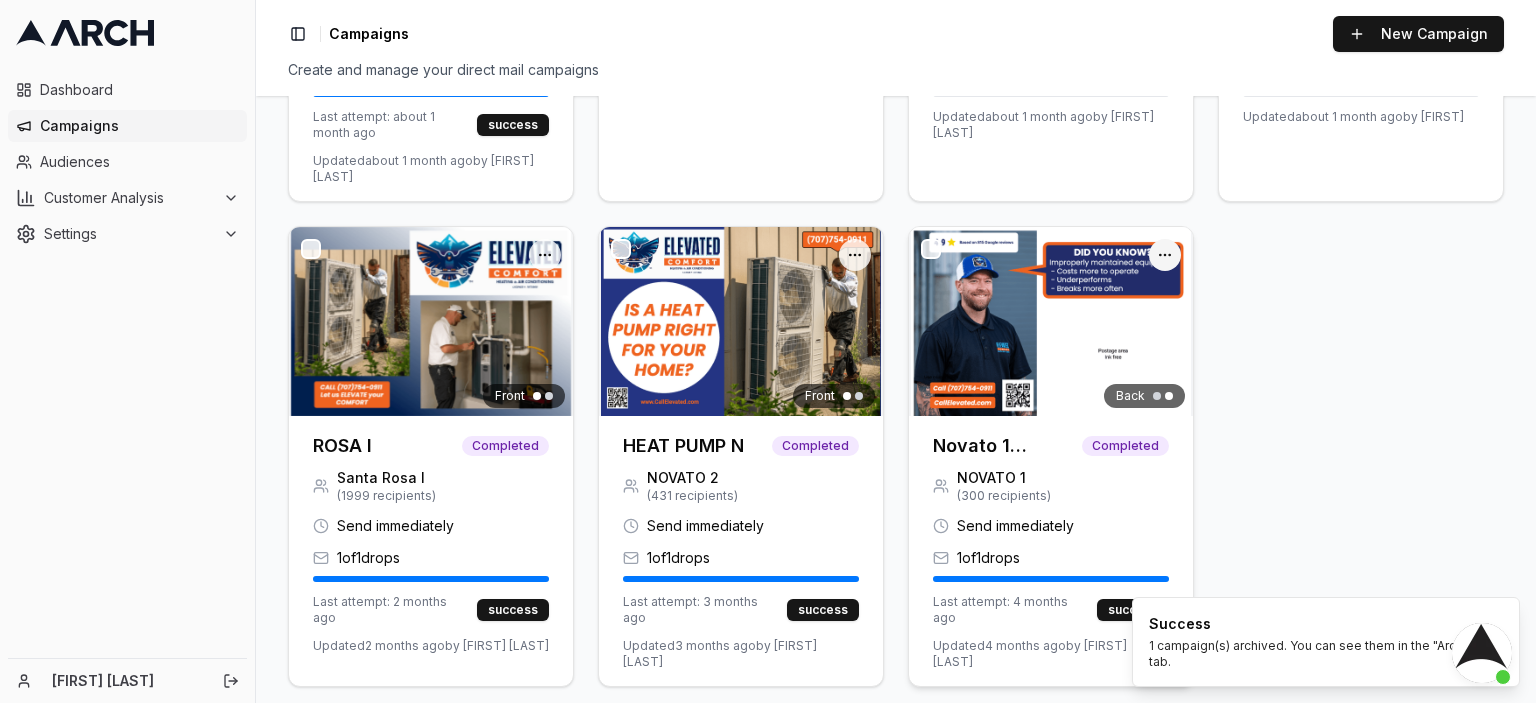 click on "Dashboard Campaigns Audiences Customer Analysis Settings Christophe Dimmitt Toggle Sidebar Campaigns   New Campaign Create and manage your direct mail campaigns All Campaigns   draft   (5) sending   (1) completed   (5) archived   (1) Select All Hover over a campaign to see the back creative Tip Open menu Front TUNEY BLAST Sending July 2K25 ( 4223   recipients) Send immediately 0  of  1  drops Updated  14 minutes ago  by   Christophe Dimmitt Open menu Front Dormant Customers (recurring campaign) Draft Santa Rosa I (2nd touch) ( 500   recipients) Send immediately Updated  28 days ago  by   Yuxiao Zhang Open menu Front New Homeowners (automated Campaign) Draft Santa Rosa I (2nd touch) ( 500   recipients) Send immediately Updated  28 days ago  by   Yuxiao Zhang Open menu Front ROSA 2  (Copy) Completed Santa Rosa I (2nd touch) ( 500   recipients) Send immediately 1  of  1  drops Last attempt:   about 1 month ago success Updated  about 1 month ago  by   Christophe Dimmitt Open menu Front ROSA 2  Completed ( 1178" at bounding box center (768, 351) 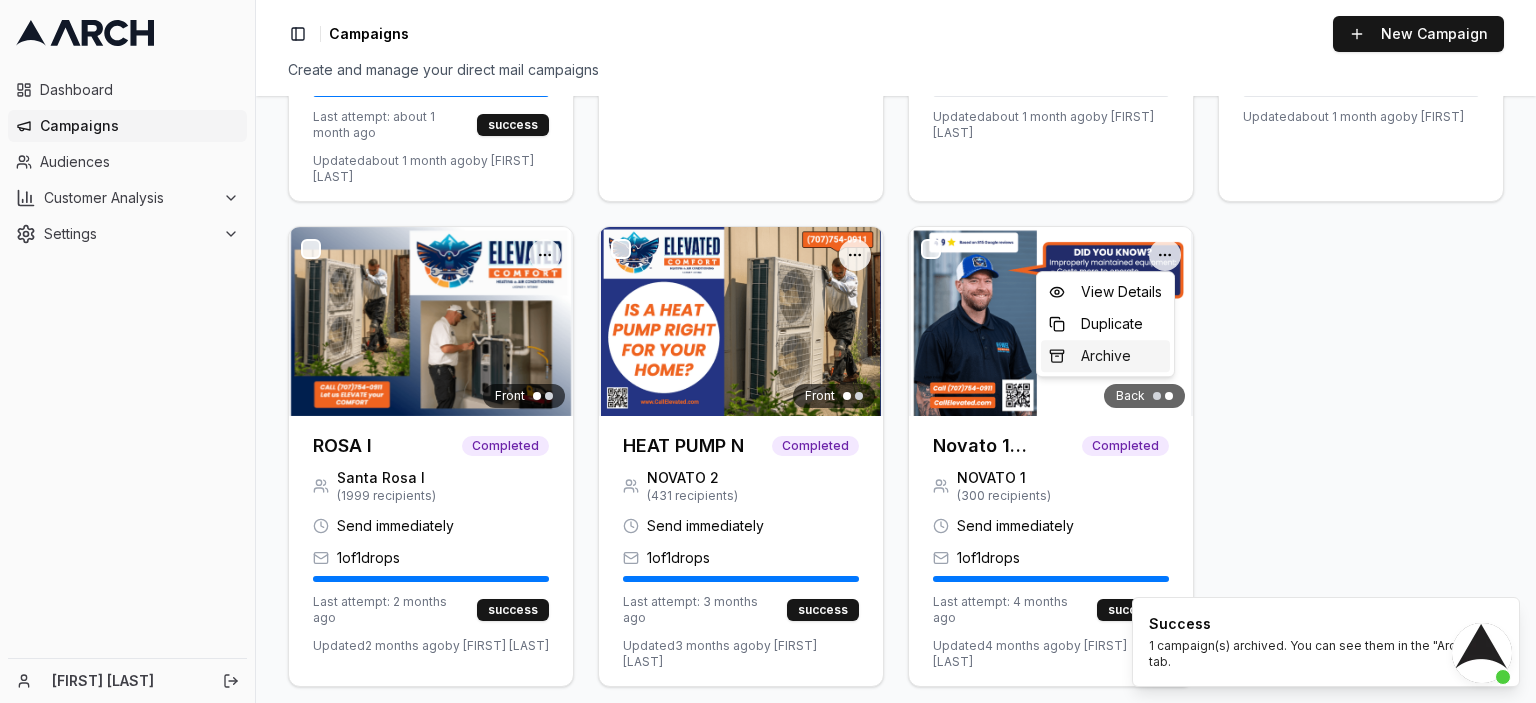click on "Archive" at bounding box center [1105, 356] 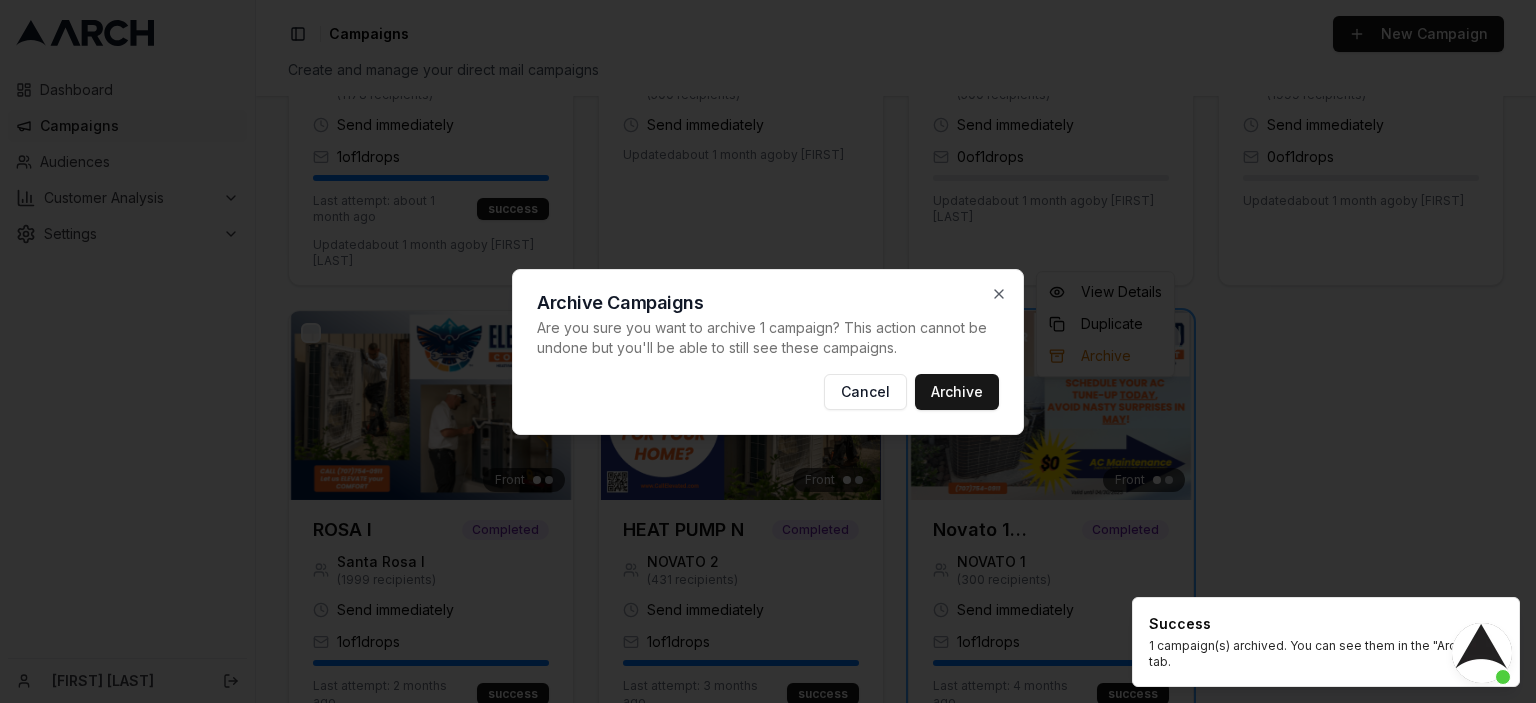 scroll, scrollTop: 1045, scrollLeft: 0, axis: vertical 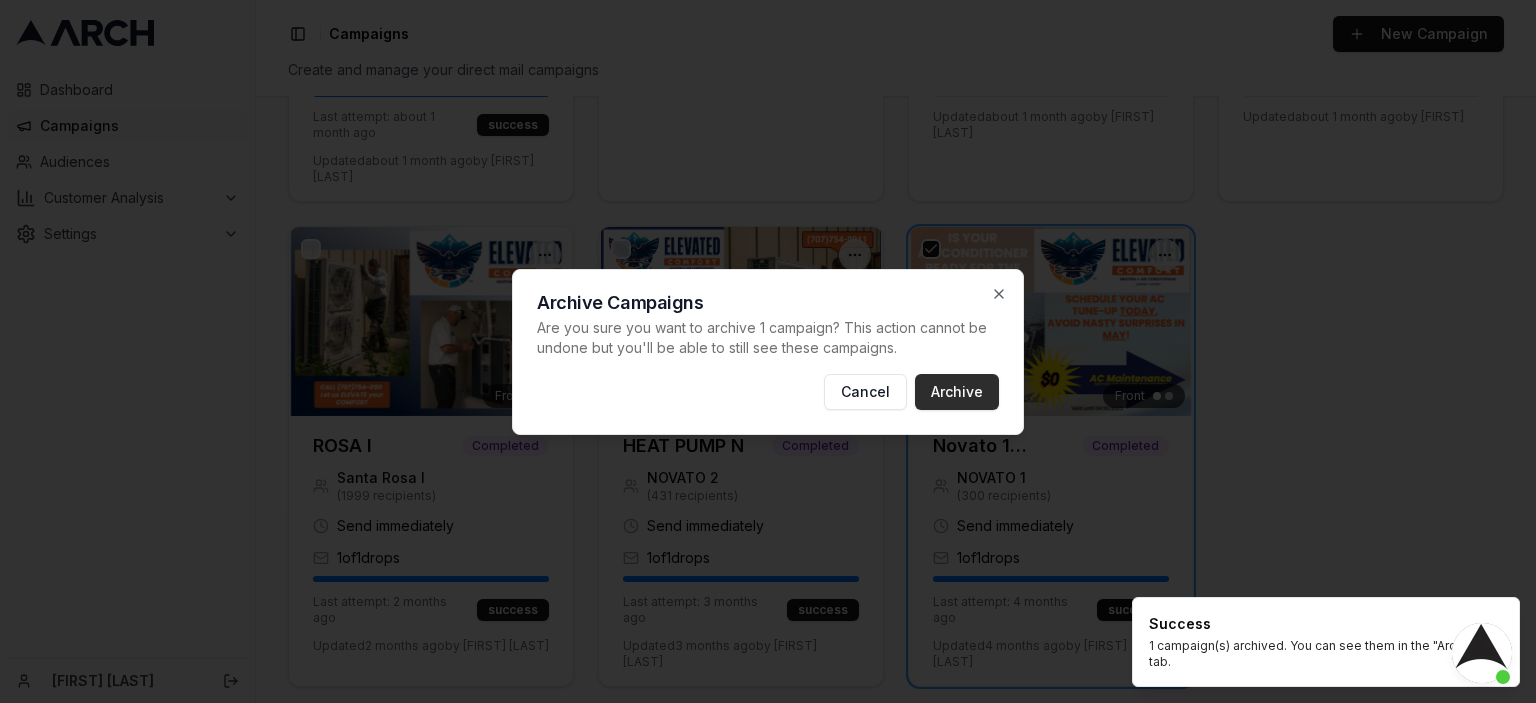 click on "Archive" at bounding box center (957, 392) 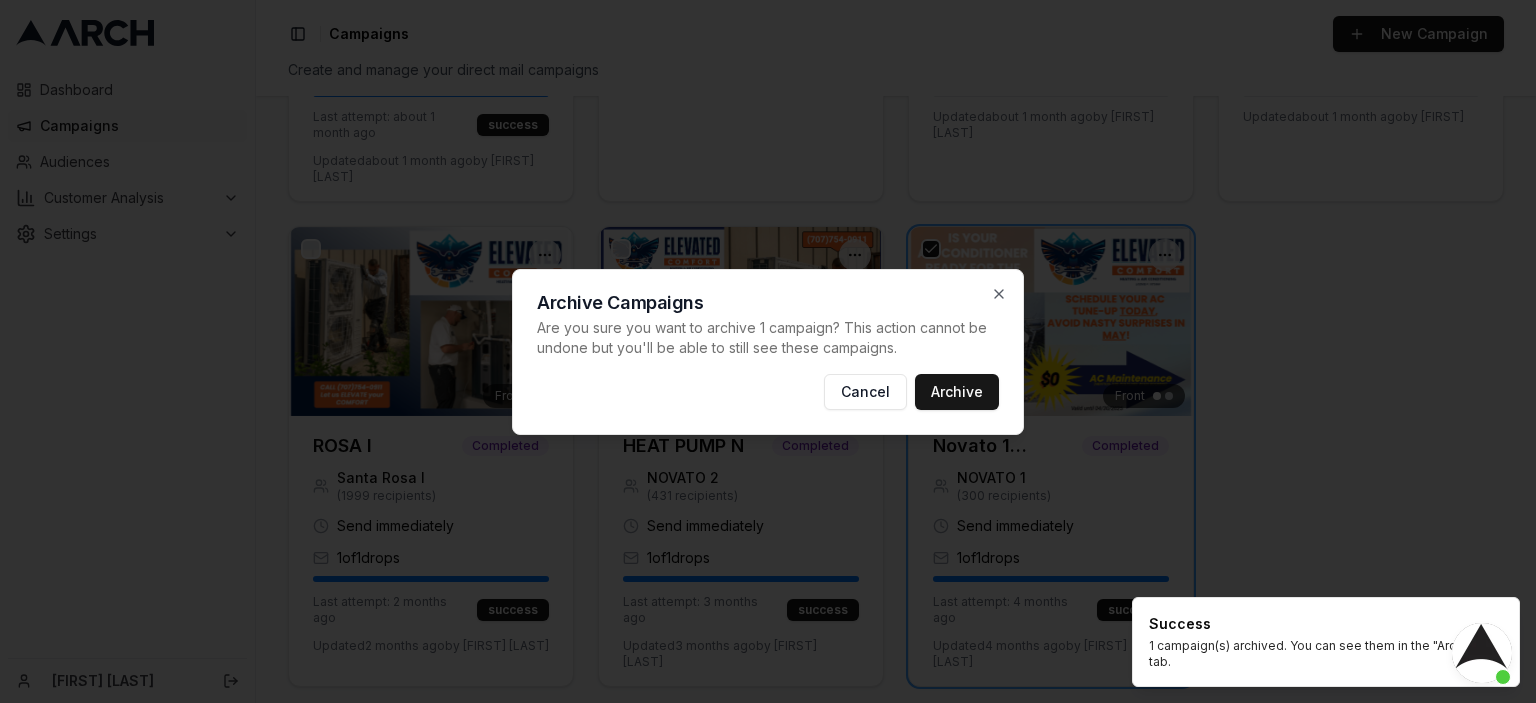 scroll, scrollTop: 961, scrollLeft: 0, axis: vertical 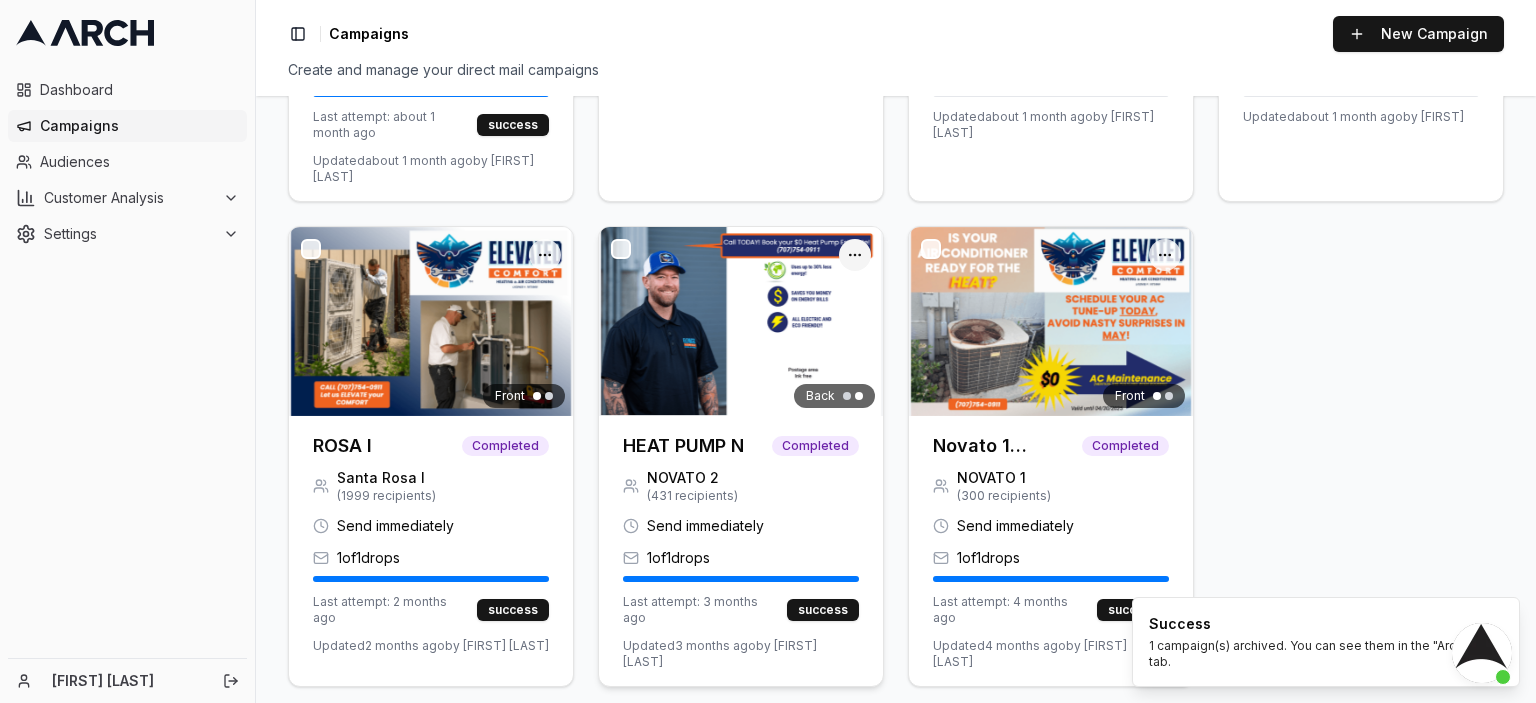 click on "Dashboard Campaigns Audiences Customer Analysis Settings Christophe Dimmitt Toggle Sidebar Campaigns   New Campaign Create and manage your direct mail campaigns All Campaigns   draft   (5) sending   (1) completed   (5) archived   (1) Select All Hover over a campaign to see the back creative Tip Open menu Front TUNEY BLAST Sending July 2K25 ( 4223   recipients) Send immediately 0  of  1  drops Updated  14 minutes ago  by   Christophe Dimmitt Open menu Front Dormant Customers (recurring campaign) Draft Santa Rosa I (2nd touch) ( 500   recipients) Send immediately Updated  28 days ago  by   Yuxiao Zhang Open menu Front New Homeowners (automated Campaign) Draft Santa Rosa I (2nd touch) ( 500   recipients) Send immediately Updated  28 days ago  by   Yuxiao Zhang Open menu Front ROSA 2  (Copy) Completed Santa Rosa I (2nd touch) ( 500   recipients) Send immediately 1  of  1  drops Last attempt:   about 1 month ago success Updated  about 1 month ago  by   Christophe Dimmitt Open menu Front ROSA 2  Completed ( 1178" at bounding box center [768, 351] 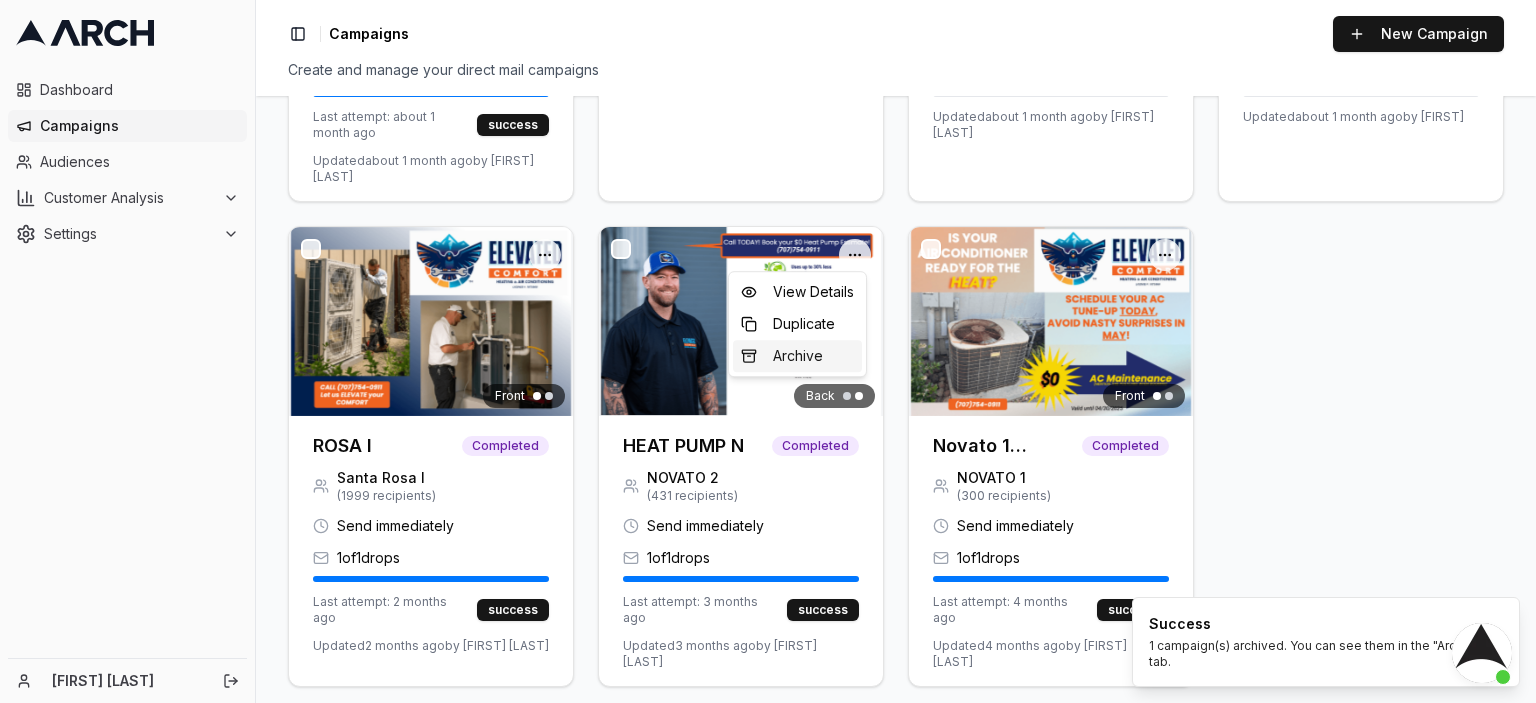 click on "Archive" at bounding box center (797, 356) 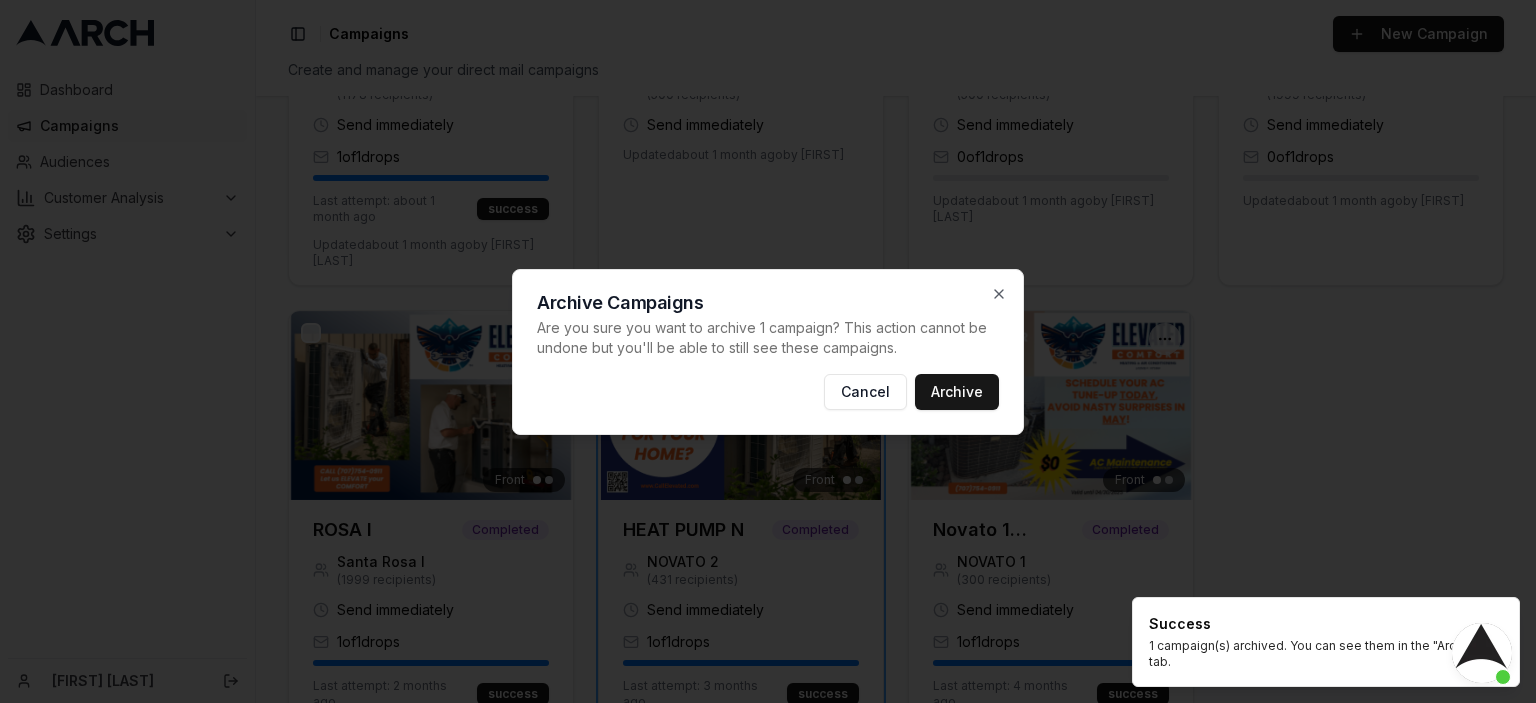 scroll, scrollTop: 1045, scrollLeft: 0, axis: vertical 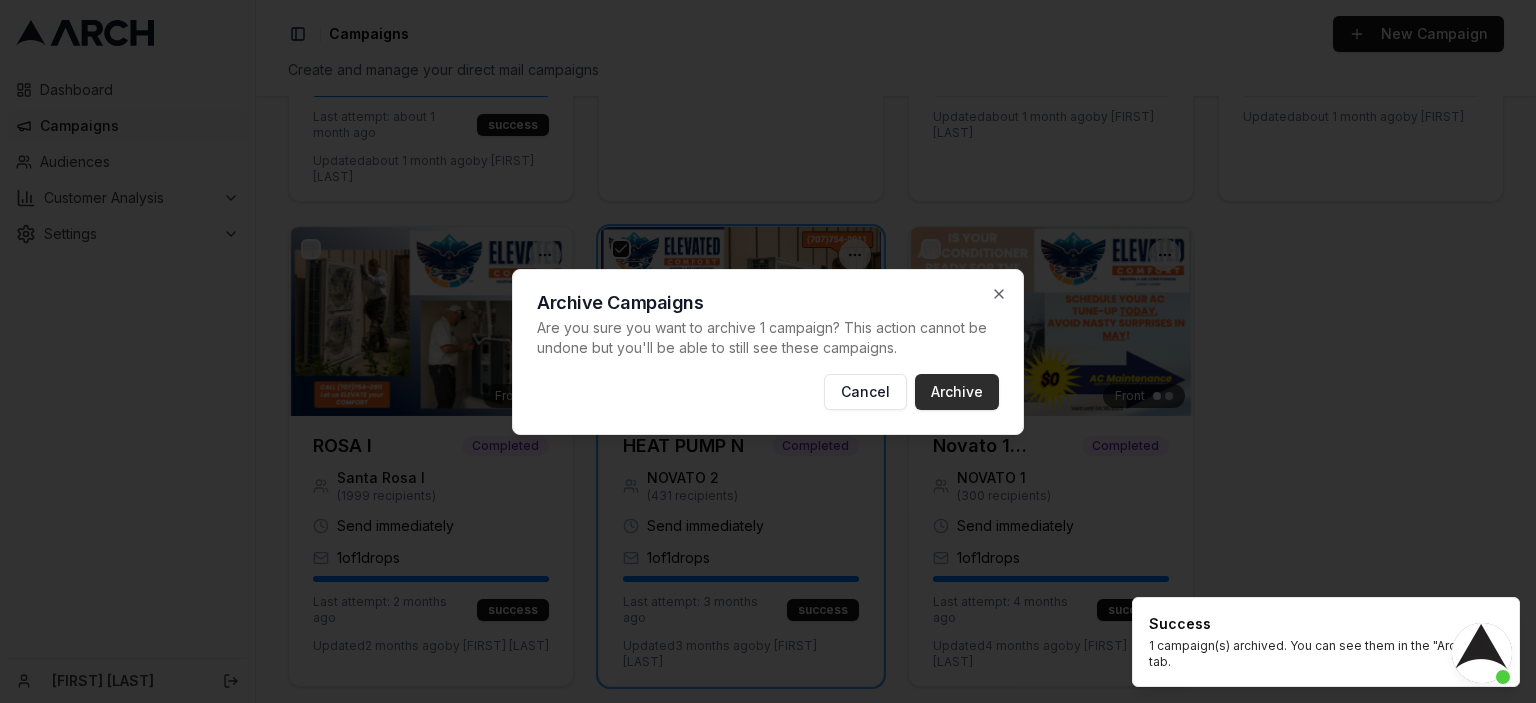 click on "Archive" at bounding box center (957, 392) 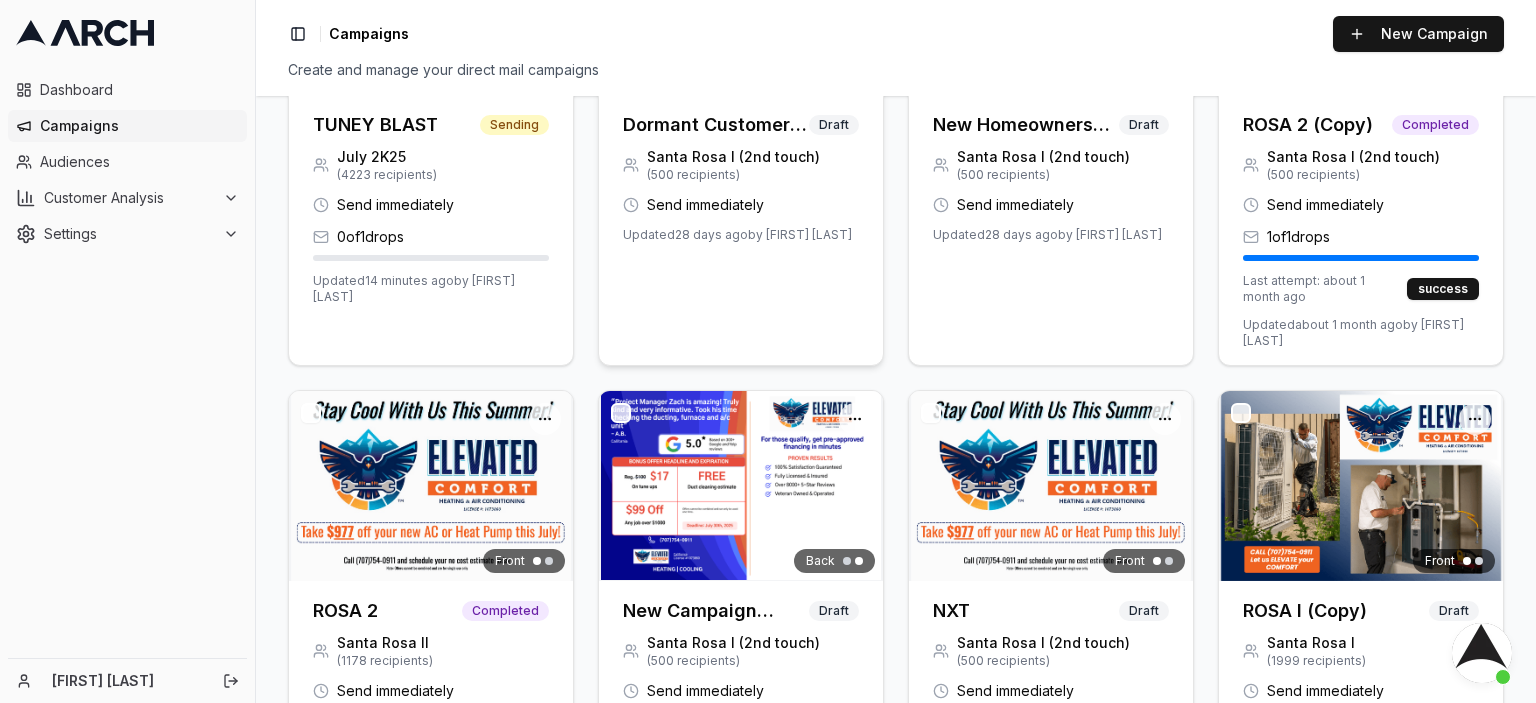 scroll, scrollTop: 0, scrollLeft: 0, axis: both 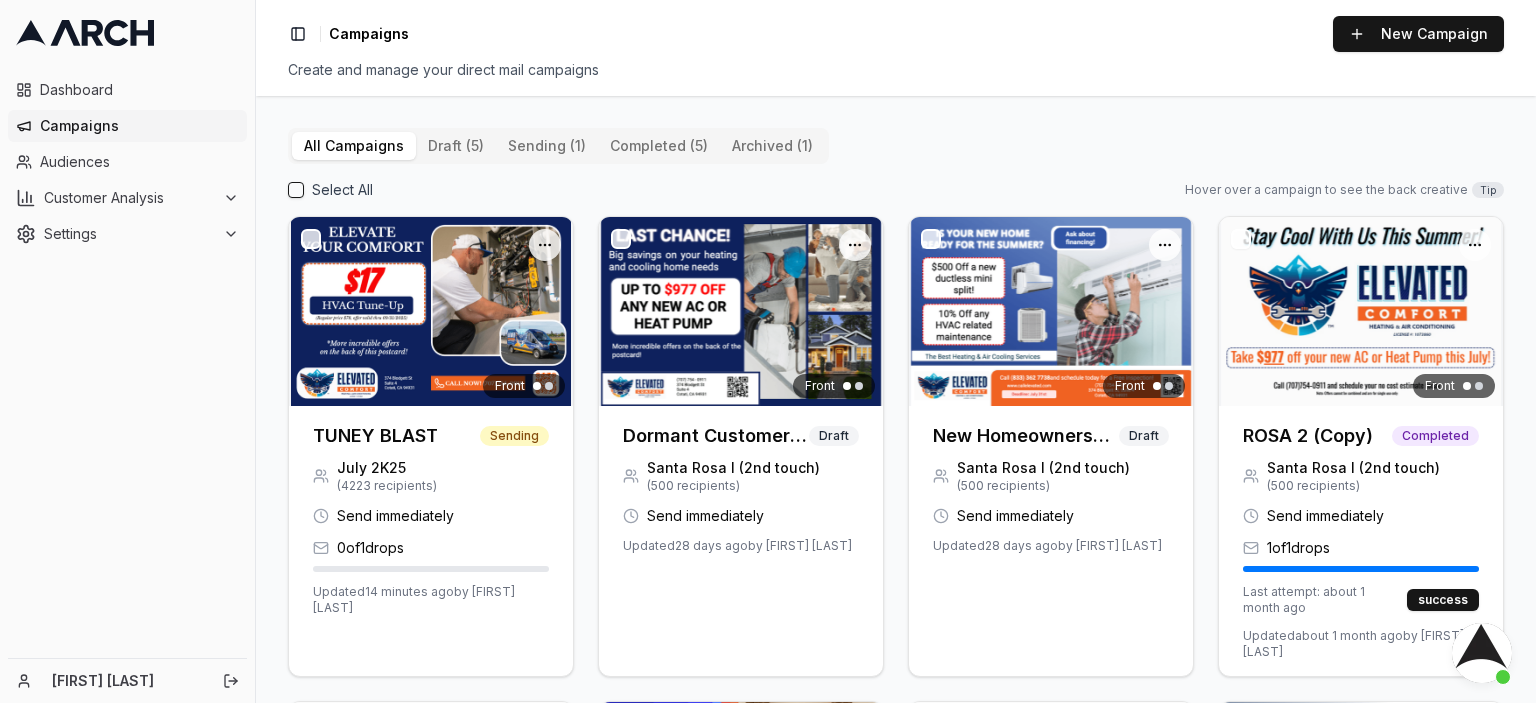 click on "Select All Hover over a campaign to see the back creative Tip" at bounding box center (896, 190) 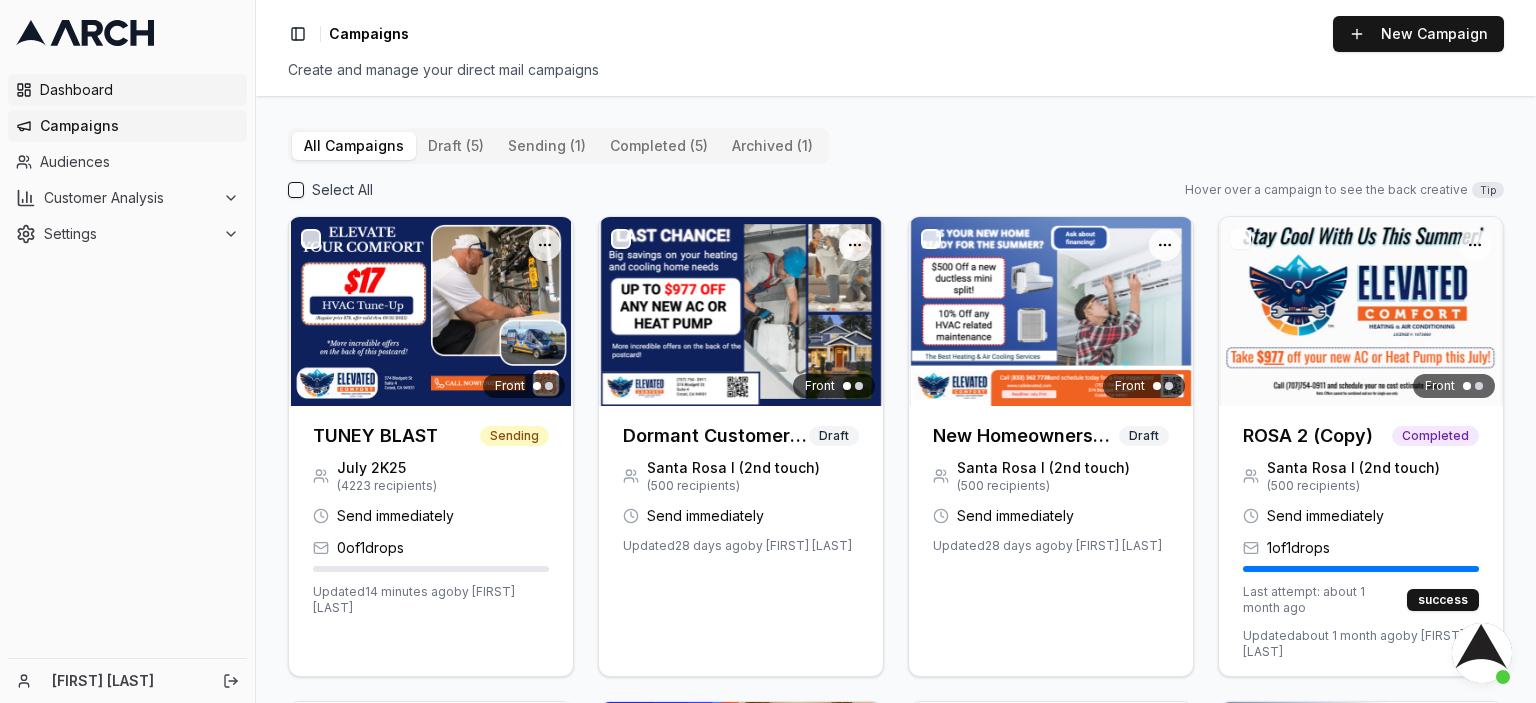 click on "Dashboard" at bounding box center (139, 90) 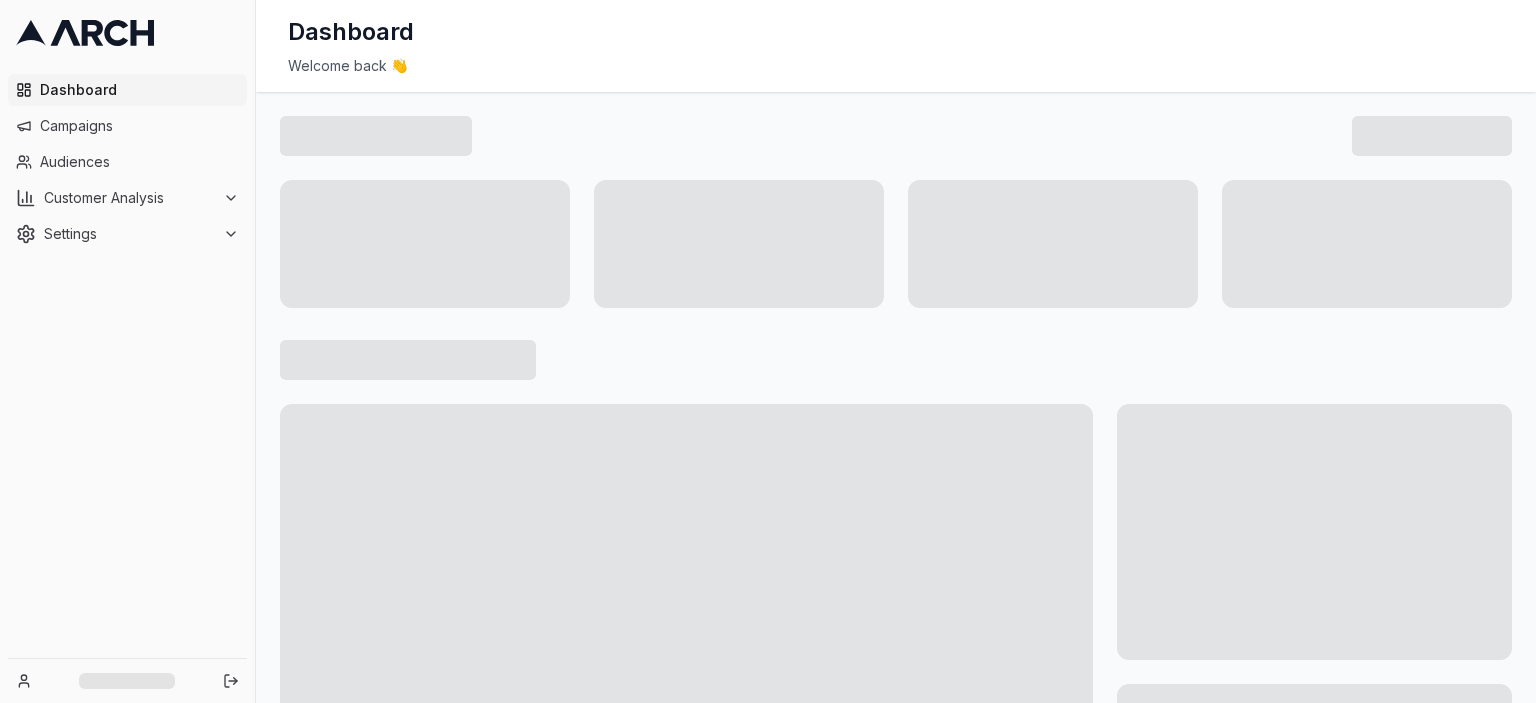 scroll, scrollTop: 0, scrollLeft: 0, axis: both 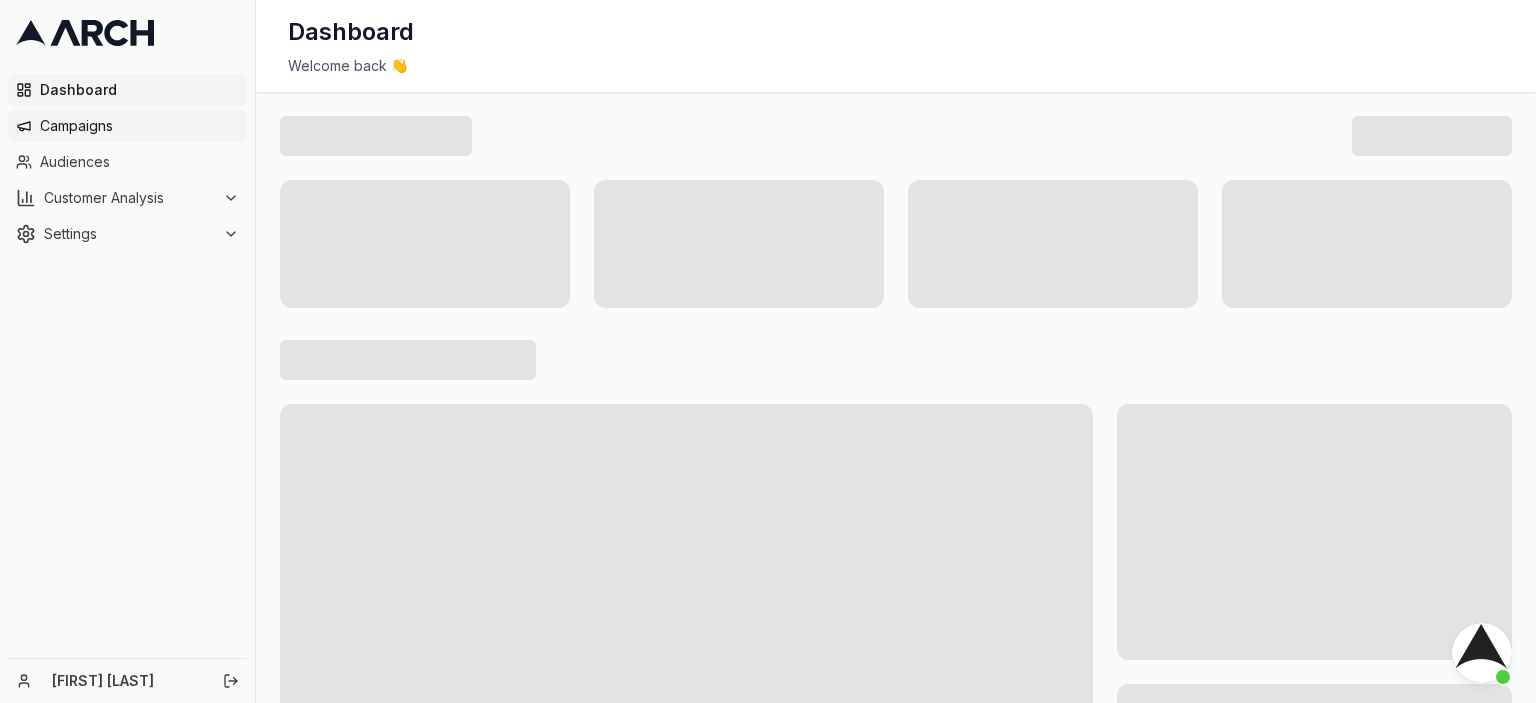 click on "Campaigns" at bounding box center [139, 126] 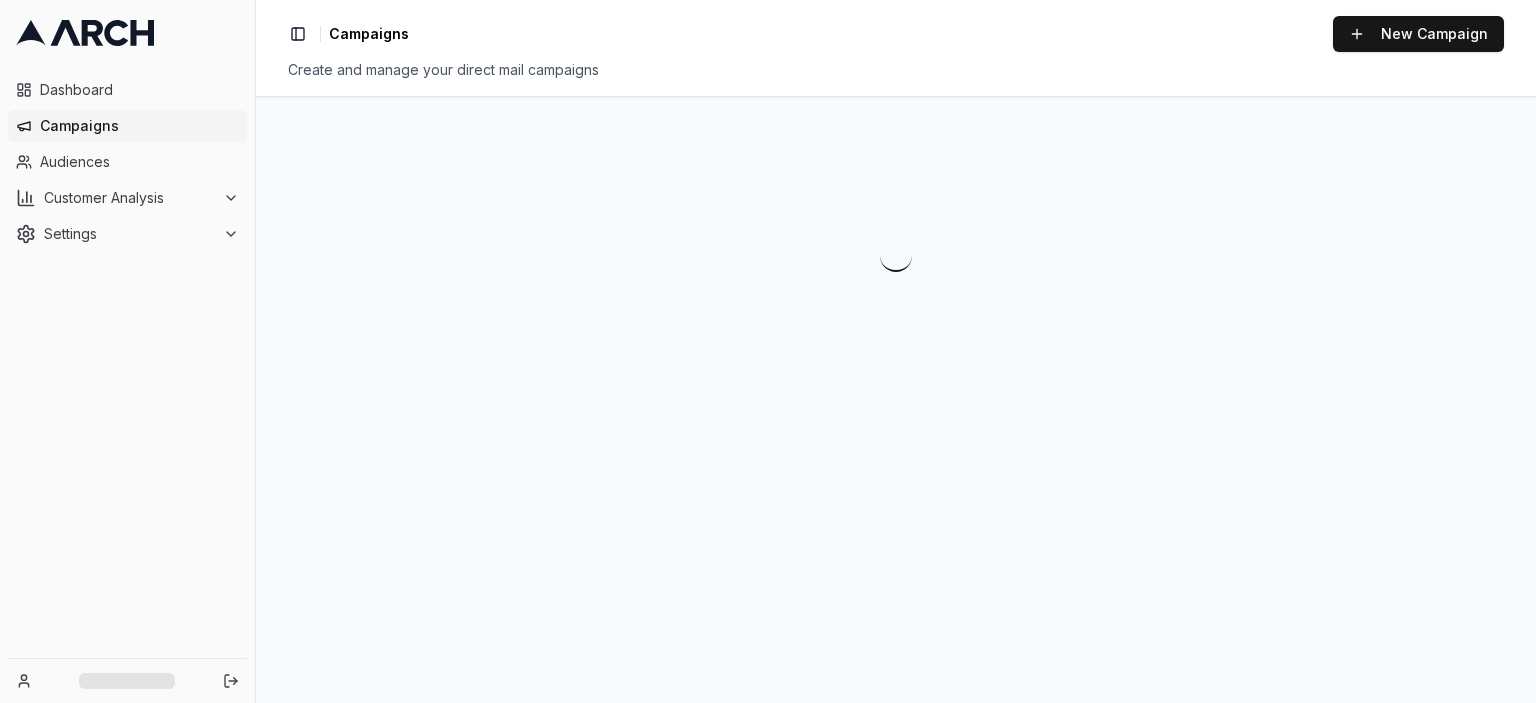 scroll, scrollTop: 0, scrollLeft: 0, axis: both 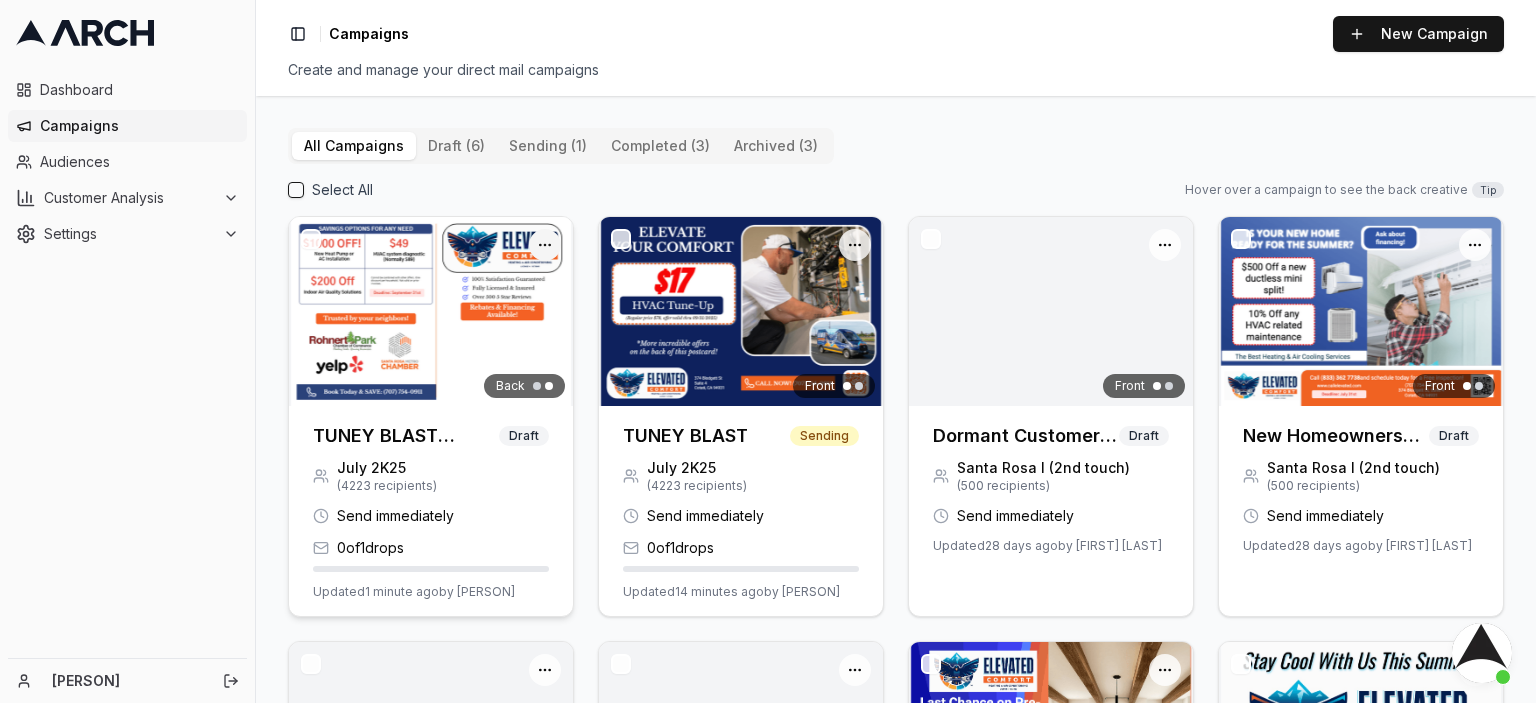 click on "Dashboard Campaigns Audiences Customer Analysis Settings [PERSON] Toggle Sidebar Campaigns   New Campaign Create and manage your direct mail campaigns All Campaigns   draft   (6) sending   (1) completed   (3) archived   (3) Select All Hover over a campaign to see the back creative Tip Open menu Back TUNEY BLAST (Copy) Draft July 2K25 ( 4223   recipients) Send immediately 0  of  1  drops Updated  1 minute ago  by   [PERSON] Open menu Front TUNEY BLAST Sending July 2K25 ( 4223   recipients) Send immediately 0  of  1  drops Updated  14 minutes ago  by   [PERSON] Open menu Front Dormant Customers (recurring campaign) Draft Santa Rosa I (2nd touch) ( 500   recipients) Send immediately Updated  28 days ago  by   [PERSON] Open menu Front New Homeowners (automated Campaign) Draft Santa Rosa I (2nd touch) ( 500   recipients) Send immediately Updated  28 days ago  by   [PERSON] Open menu Front ROSA 2  (Copy) Completed Santa Rosa I (2nd touch) ( 500   recipients) Send immediately 1" at bounding box center [768, 351] 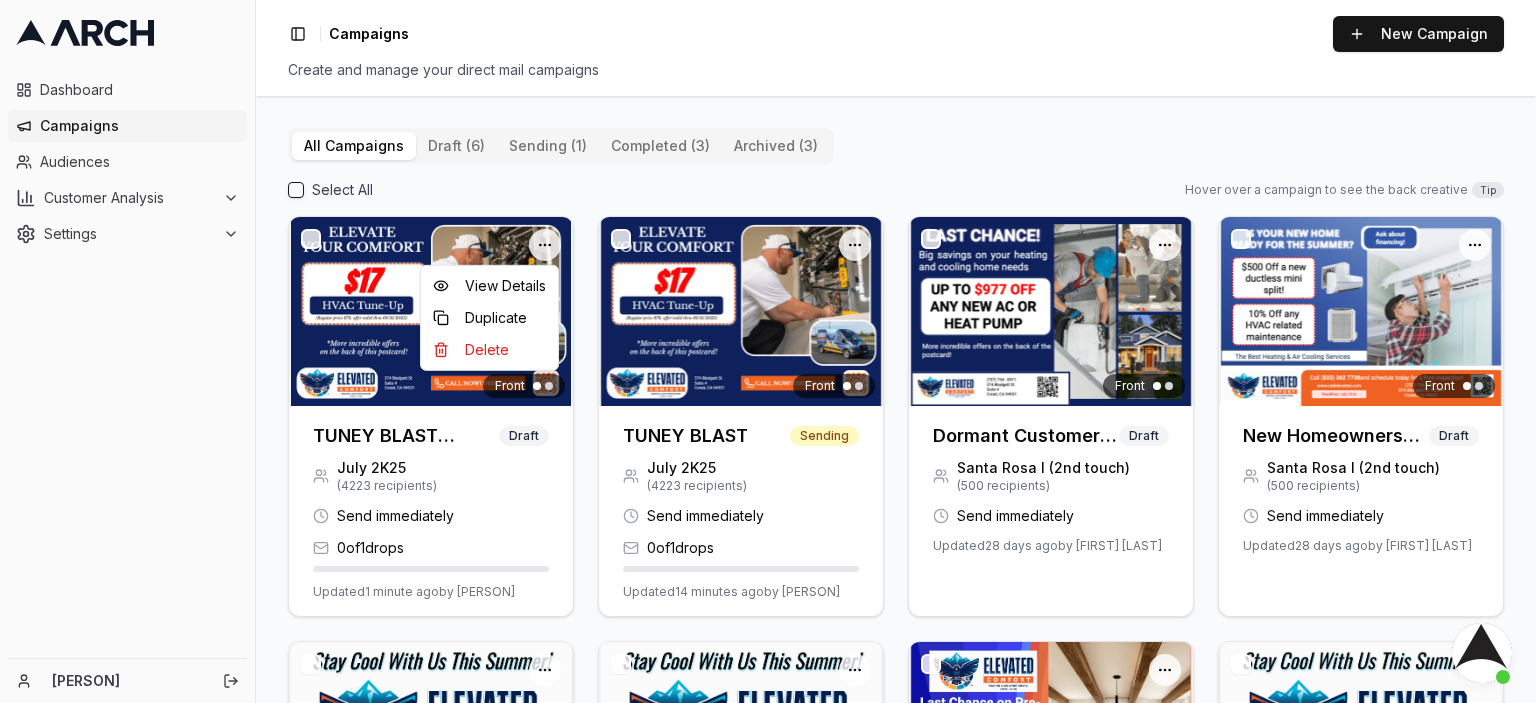 click on "Dashboard Campaigns Audiences Customer Analysis Settings Christophe Dimmitt Toggle Sidebar Campaigns   New Campaign Create and manage your direct mail campaigns All Campaigns   draft   (6) sending   (1) completed   (3) archived   (3) Select All Hover over a campaign to see the back creative Tip Open menu Front TUNEY BLAST (Copy) Draft July 2K25 ( 4223   recipients) Send immediately 0  of  1  drops Updated  1 minute ago  by   Christophe Dimmitt Open menu Front TUNEY BLAST Sending July 2K25 ( 4223   recipients) Send immediately 0  of  1  drops Updated  14 minutes ago  by   Christophe Dimmitt Open menu Front Dormant Customers (recurring campaign) Draft Santa Rosa I (2nd touch) ( 500   recipients) Send immediately Updated  28 days ago  by   Yuxiao Zhang Open menu Front New Homeowners (automated Campaign) Draft Santa Rosa I (2nd touch) ( 500   recipients) Send immediately Updated  28 days ago  by   Yuxiao Zhang Open menu Front ROSA 2  (Copy) Completed Santa Rosa I (2nd touch) ( 500   recipients) Send immediately 1" at bounding box center (768, 351) 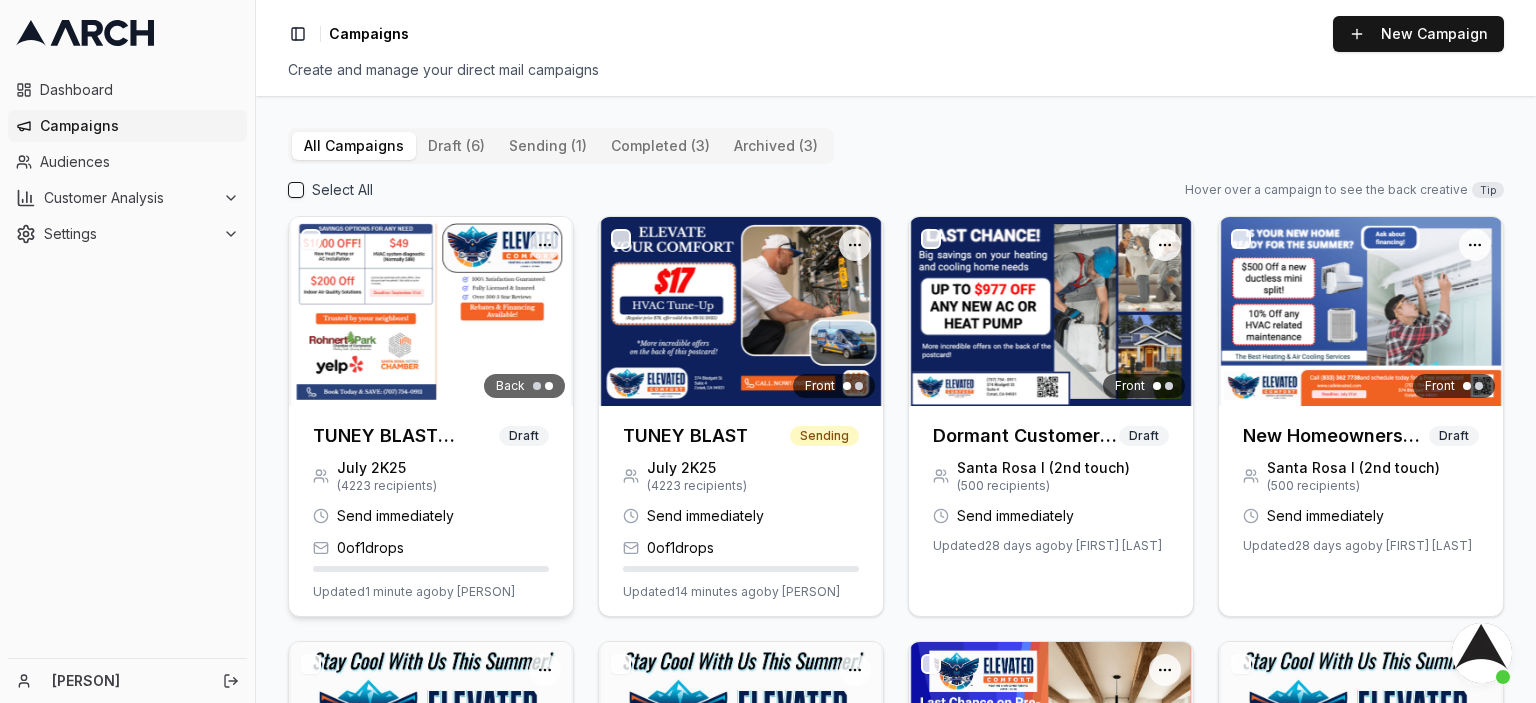 click at bounding box center [431, 311] 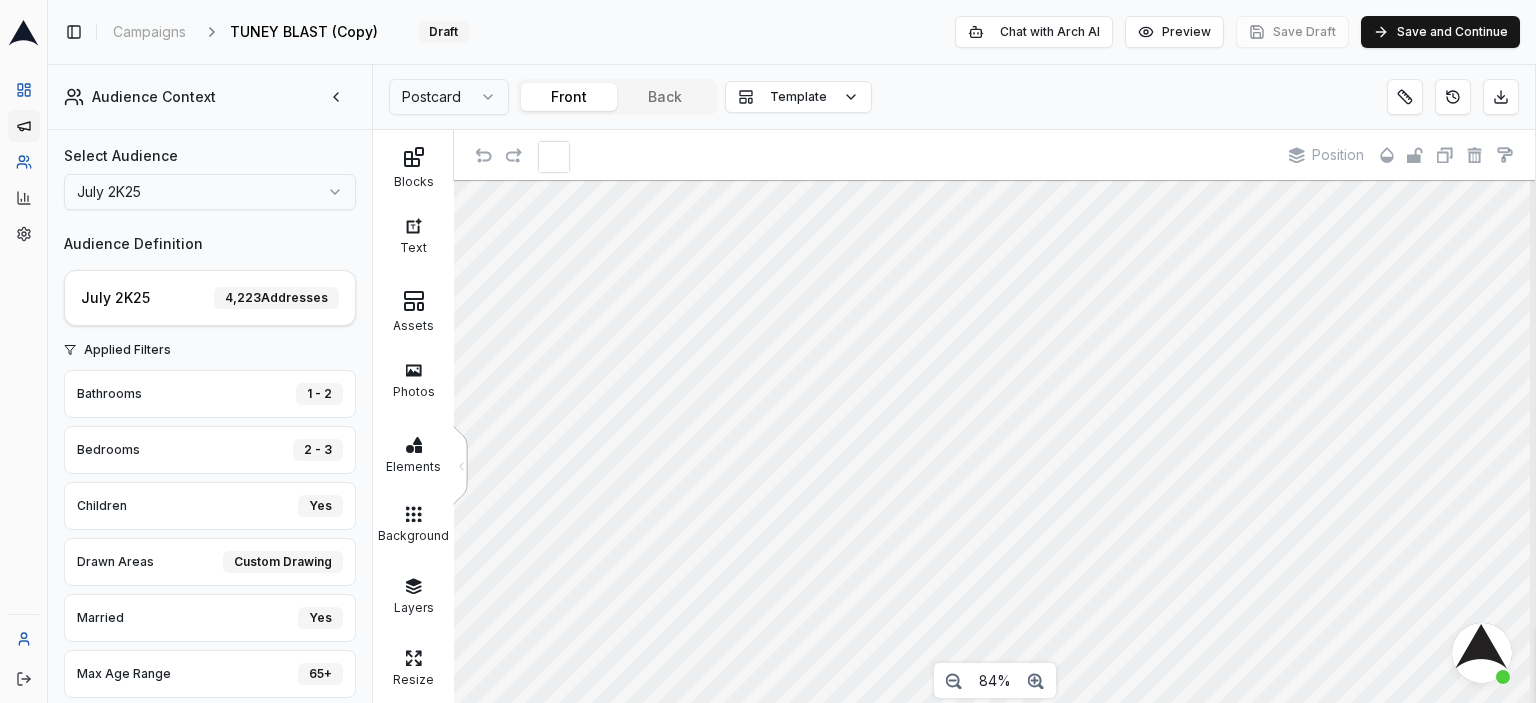 scroll, scrollTop: 44, scrollLeft: 0, axis: vertical 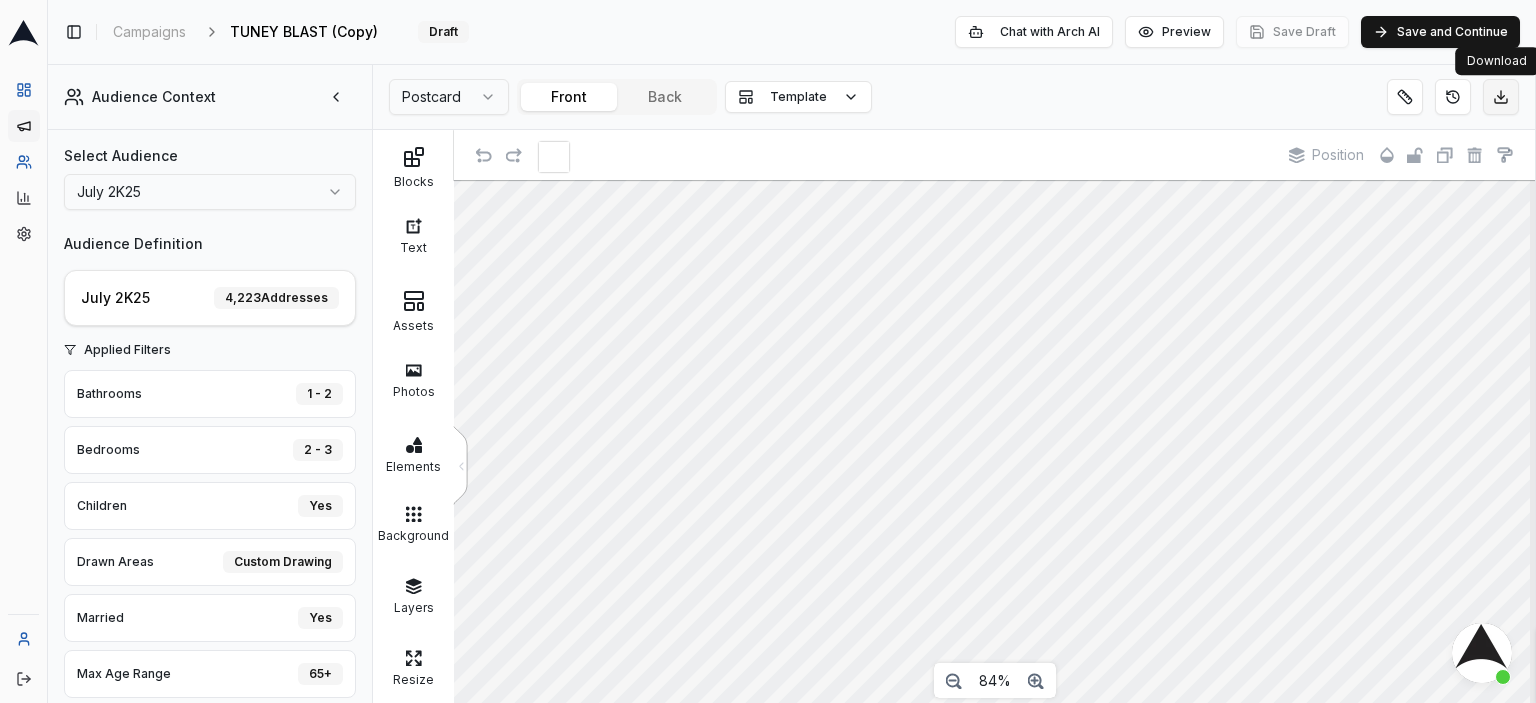 click on "Dashboard Campaigns Audiences Customer Analysis Settings Toggle Sidebar Campaigns TUNEY BLAST (Copy) Edit Draft Chat with Arch AI Preview Save Draft Save and Continue Audience Context Select Audience July 2K25 Audience Definition July 2K25 4,223  Addresses Applied Filters Bathrooms 1 - 2 Bedrooms 2 - 3 Children Yes Drawn Areas Custom Drawing Married Yes Max Age Range 65+ Property Type Single Family Square Footage 824 - 2925 Year Built 1936 - 2001 Property Insights Property Characteristics Avg. Home Age 54 years Last HVAC Install 0 years ago Avg. Home Size 1,542 sq ft Service History Overall Permit Activity (1yr) Overall Permit Activity (5yr) HVAC Permit Holders w/ 1yr Activity HVAC Permit Holders w/ 5yr Activity Non-HVAC Permit Holders w/ 1yr Activity Non-HVAC Permit Holders w/ 5yr Activity Demographics & Property Value Avg. Income Range Avg. Property Value Postcard Front Back Template Blocks Text Assets Photos Elements Background Layers Resize < Position 84% Chat with Arch AI Chat Sacha from Arch Arch Sacha" at bounding box center [768, 351] 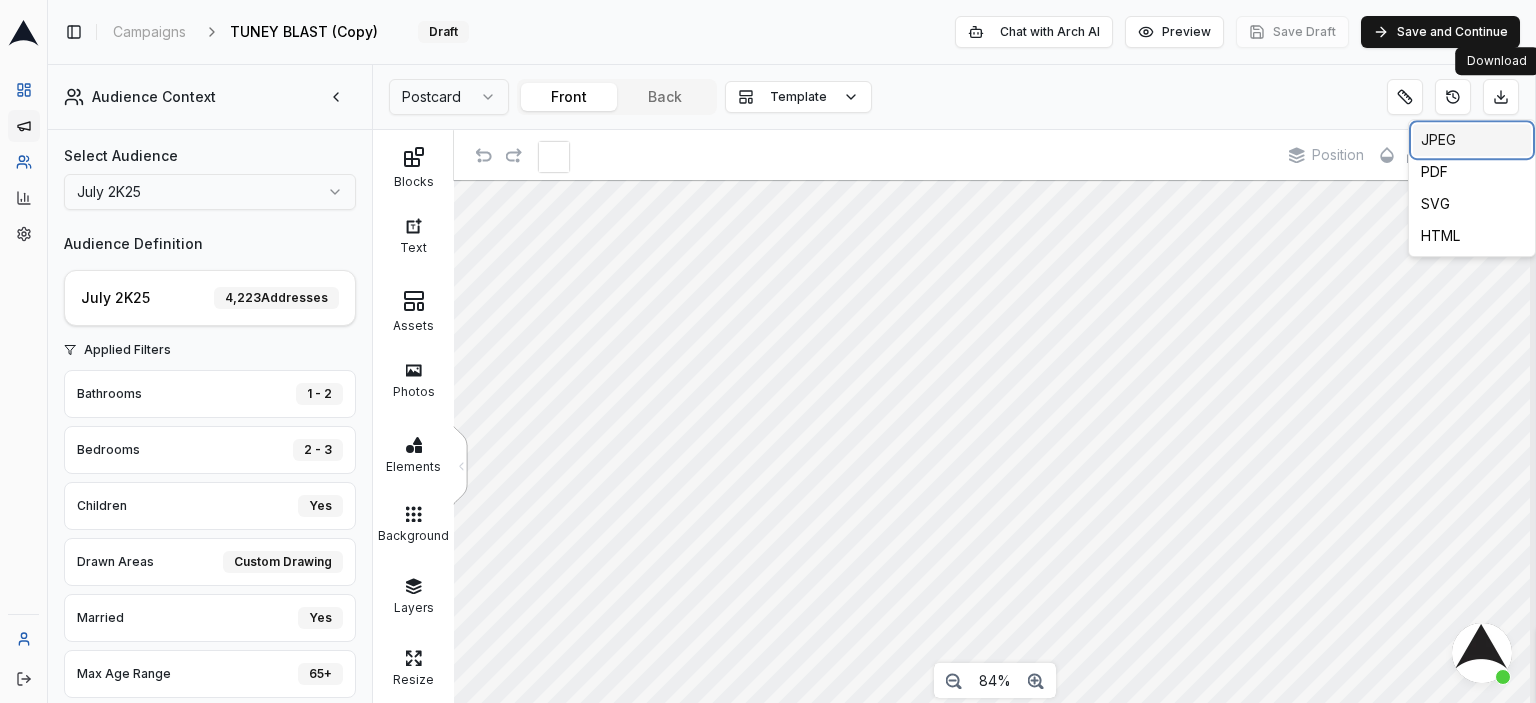 click on "JPEG" at bounding box center [1472, 140] 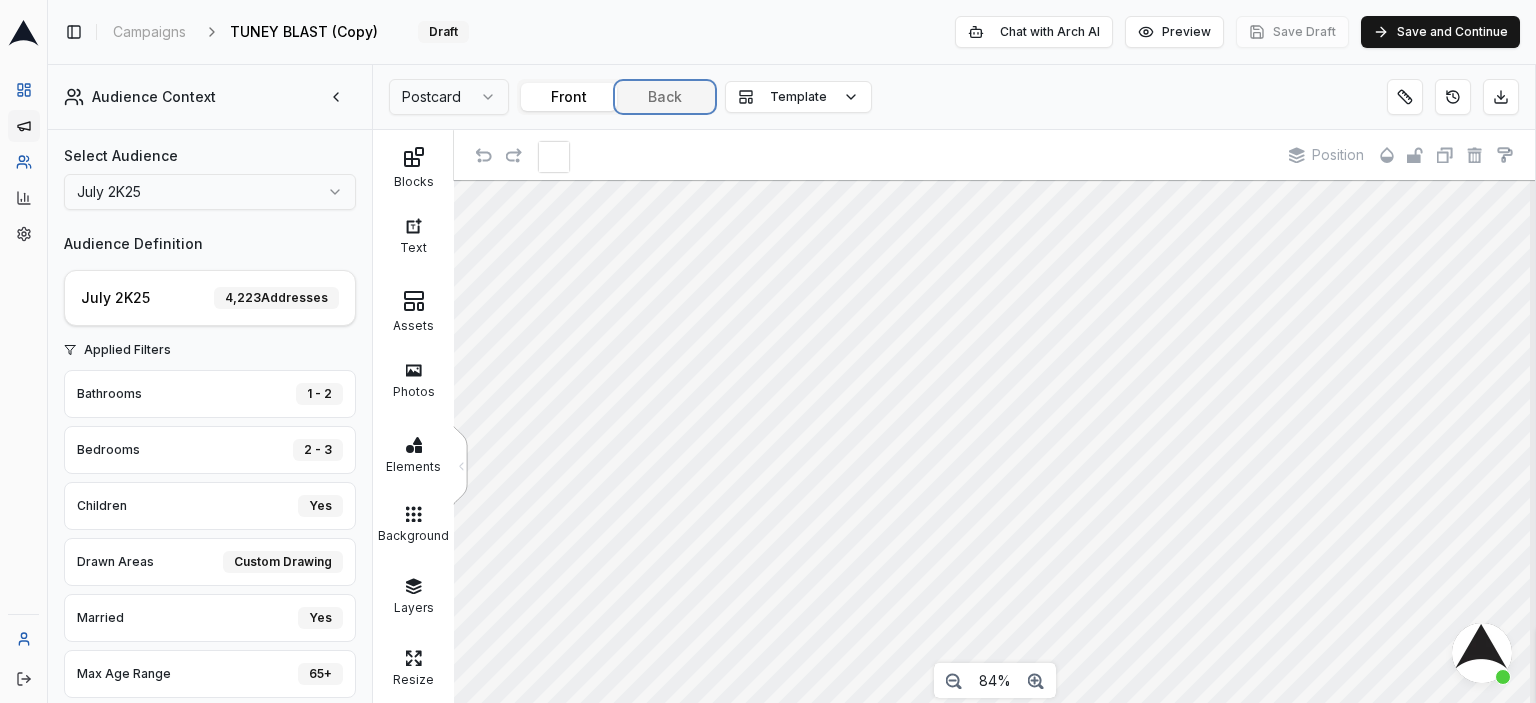 click on "Back" at bounding box center (665, 97) 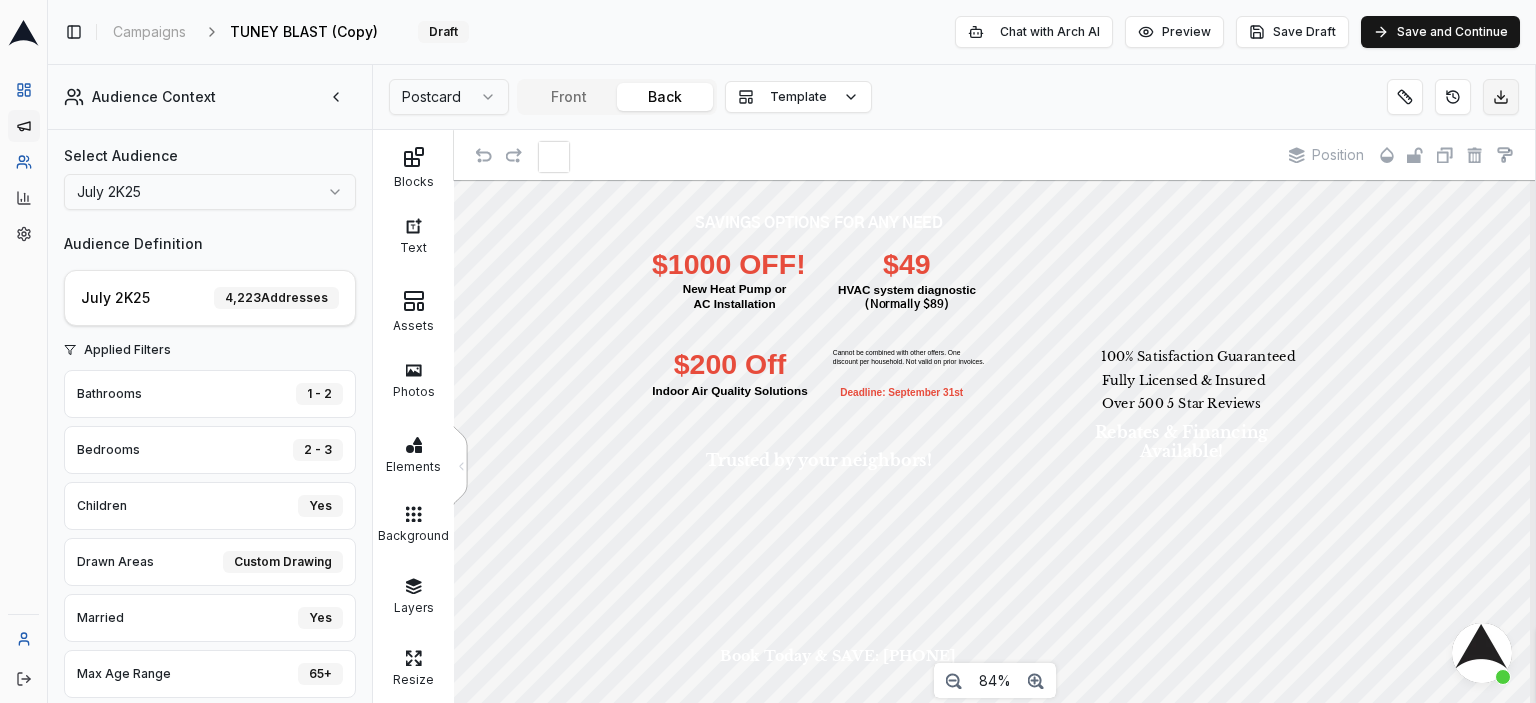 click on "Dashboard Campaigns Audiences Customer Analysis Settings Toggle Sidebar Campaigns TUNEY BLAST (Copy) Edit Draft Chat with Arch AI Preview Save Draft Save and Continue Audience Context Select Audience July 2K25 Audience Definition July 2K25 4,223  Addresses Applied Filters Bathrooms 1 - 2 Bedrooms 2 - 3 Children Yes Drawn Areas Custom Drawing Married Yes Max Age Range 65+ Property Type Single Family Square Footage 824 - 2925 Year Built 1936 - 2001 Property Insights Property Characteristics Avg. Home Age 54 years Last HVAC Install 0 years ago Avg. Home Size 1,542 sq ft Service History Overall Permit Activity (1yr) Overall Permit Activity (5yr) HVAC Permit Holders w/ 1yr Activity HVAC Permit Holders w/ 5yr Activity Non-HVAC Permit Holders w/ 1yr Activity Non-HVAC Permit Holders w/ 5yr Activity Demographics & Property Value Avg. Income Range Avg. Property Value Postcard Front Back Template Blocks Text Assets Photos Elements Background Layers Resize < Position Book Today & SAVE: (707) 754-0911 $1000 OFF! $49 84%" at bounding box center [768, 351] 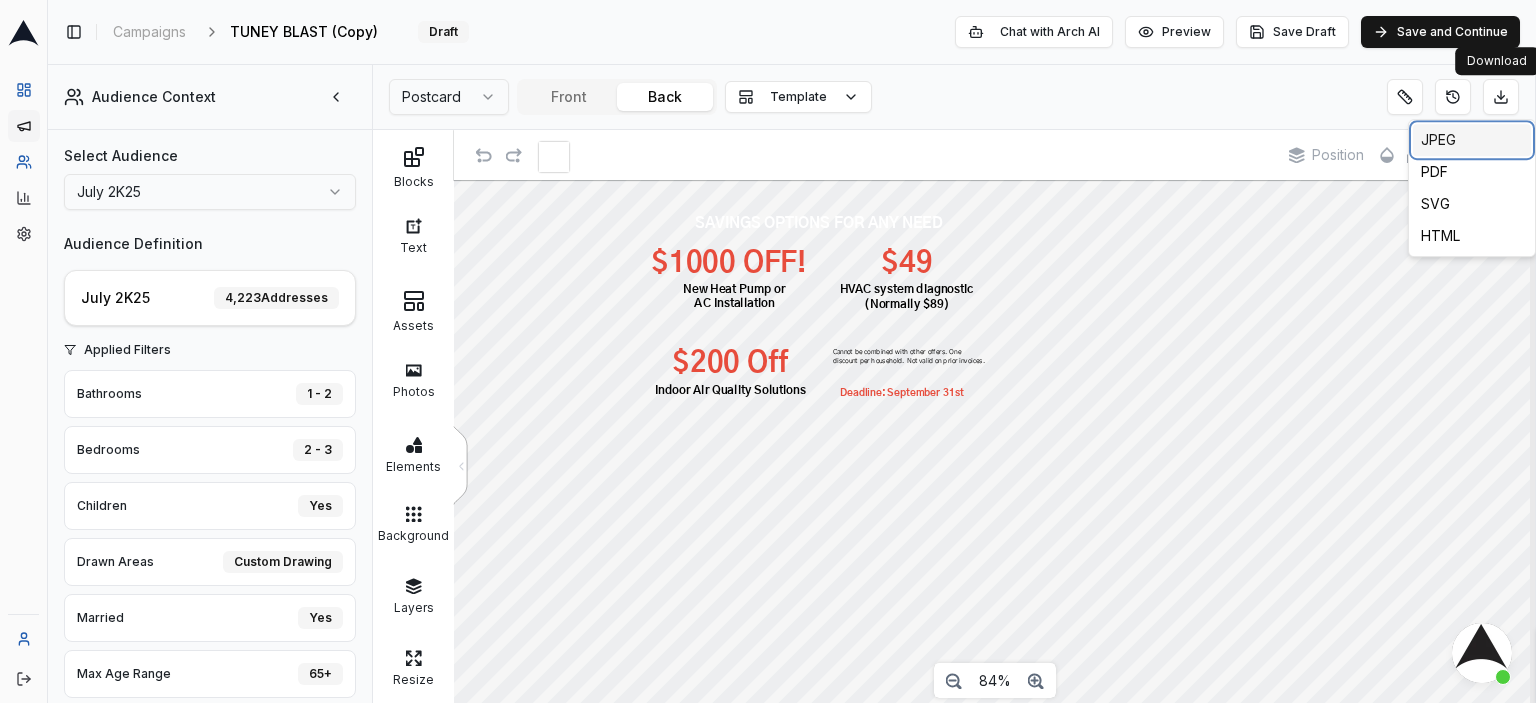 click on "JPEG" at bounding box center [1472, 140] 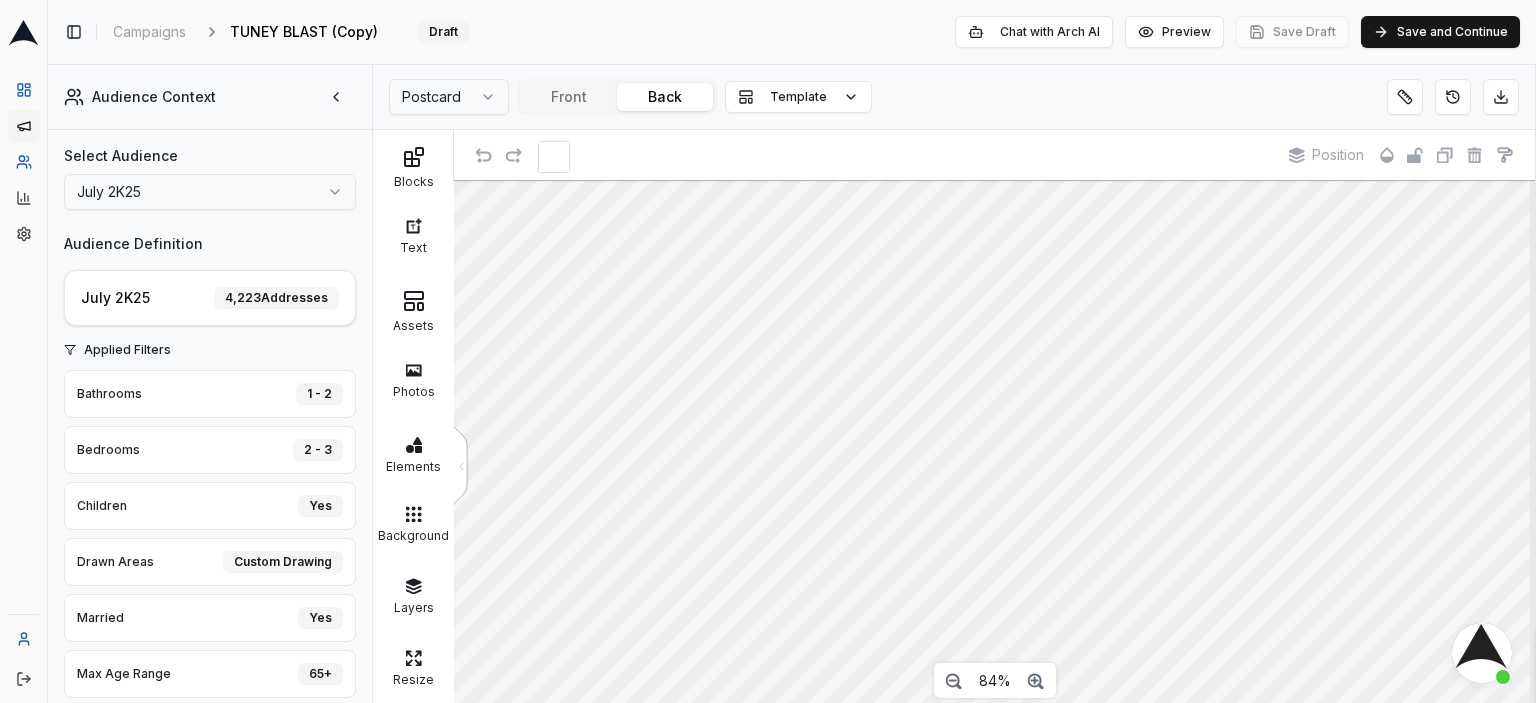 scroll, scrollTop: 0, scrollLeft: 0, axis: both 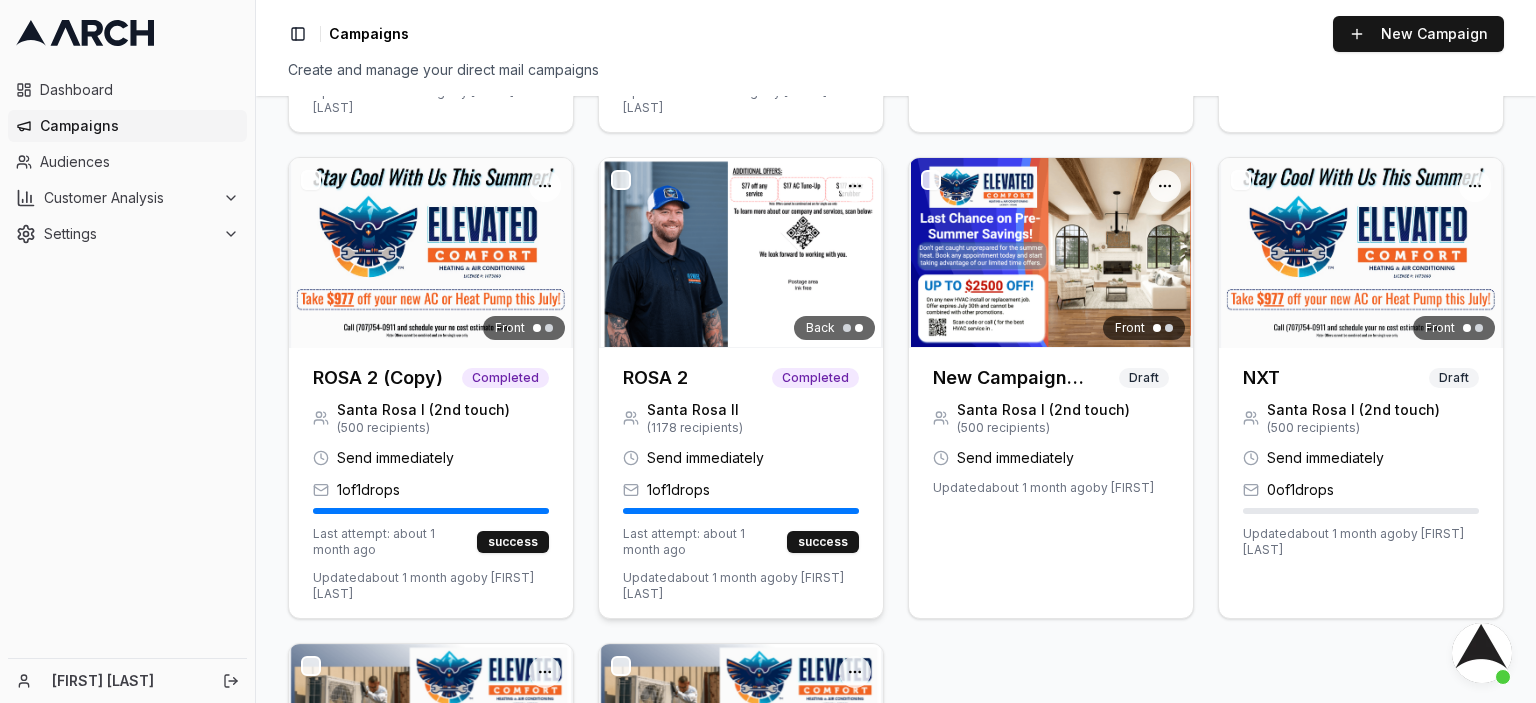 click at bounding box center [741, 252] 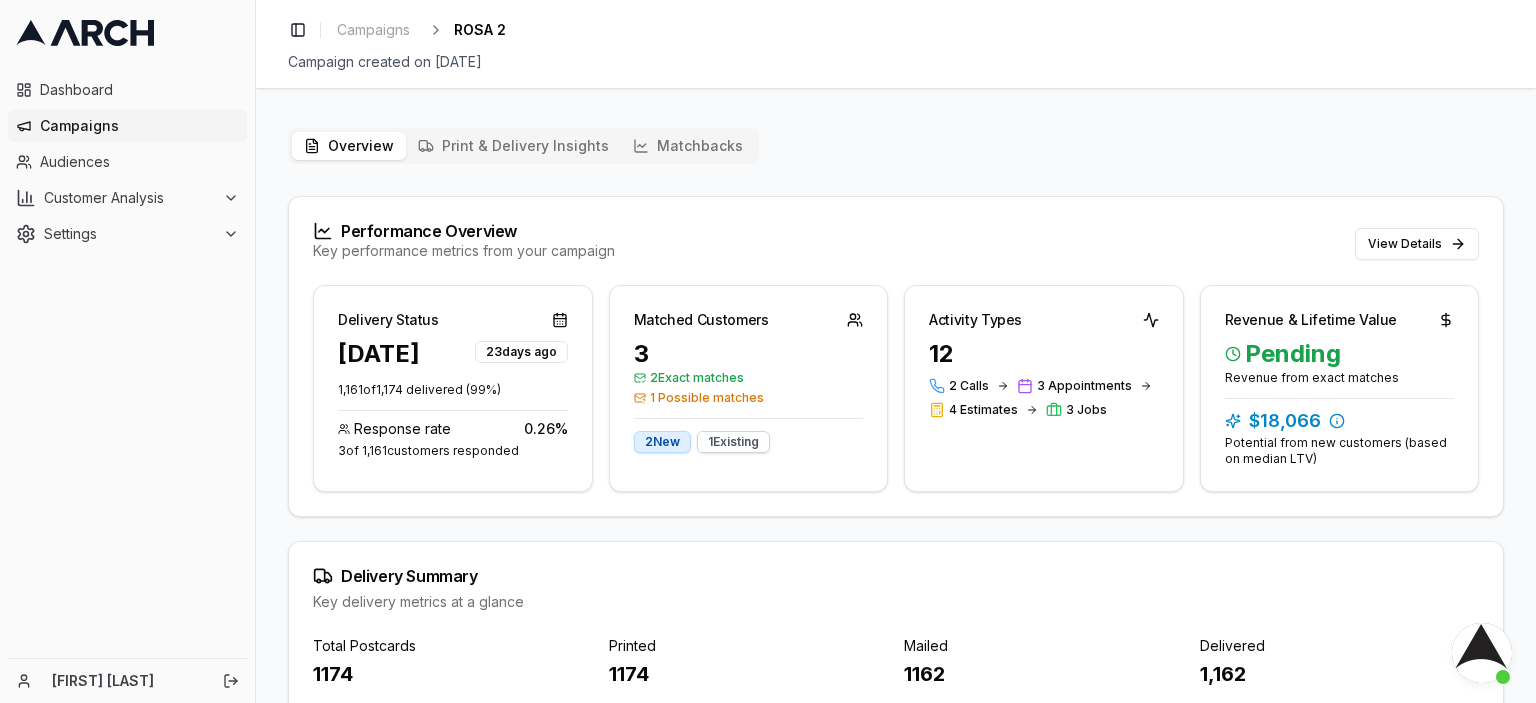 scroll, scrollTop: 200, scrollLeft: 0, axis: vertical 